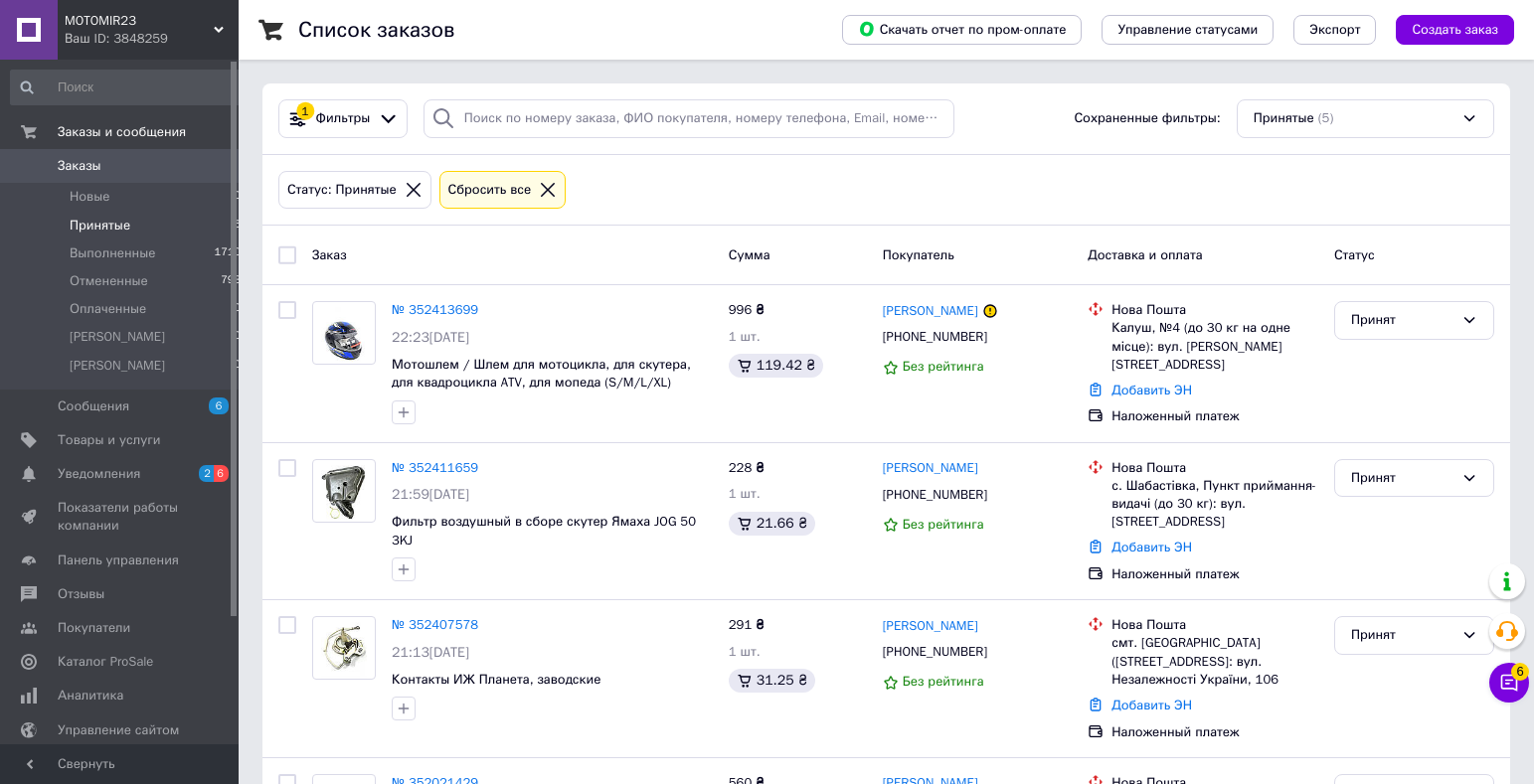 click on "Новые 0" at bounding box center (126, 197) 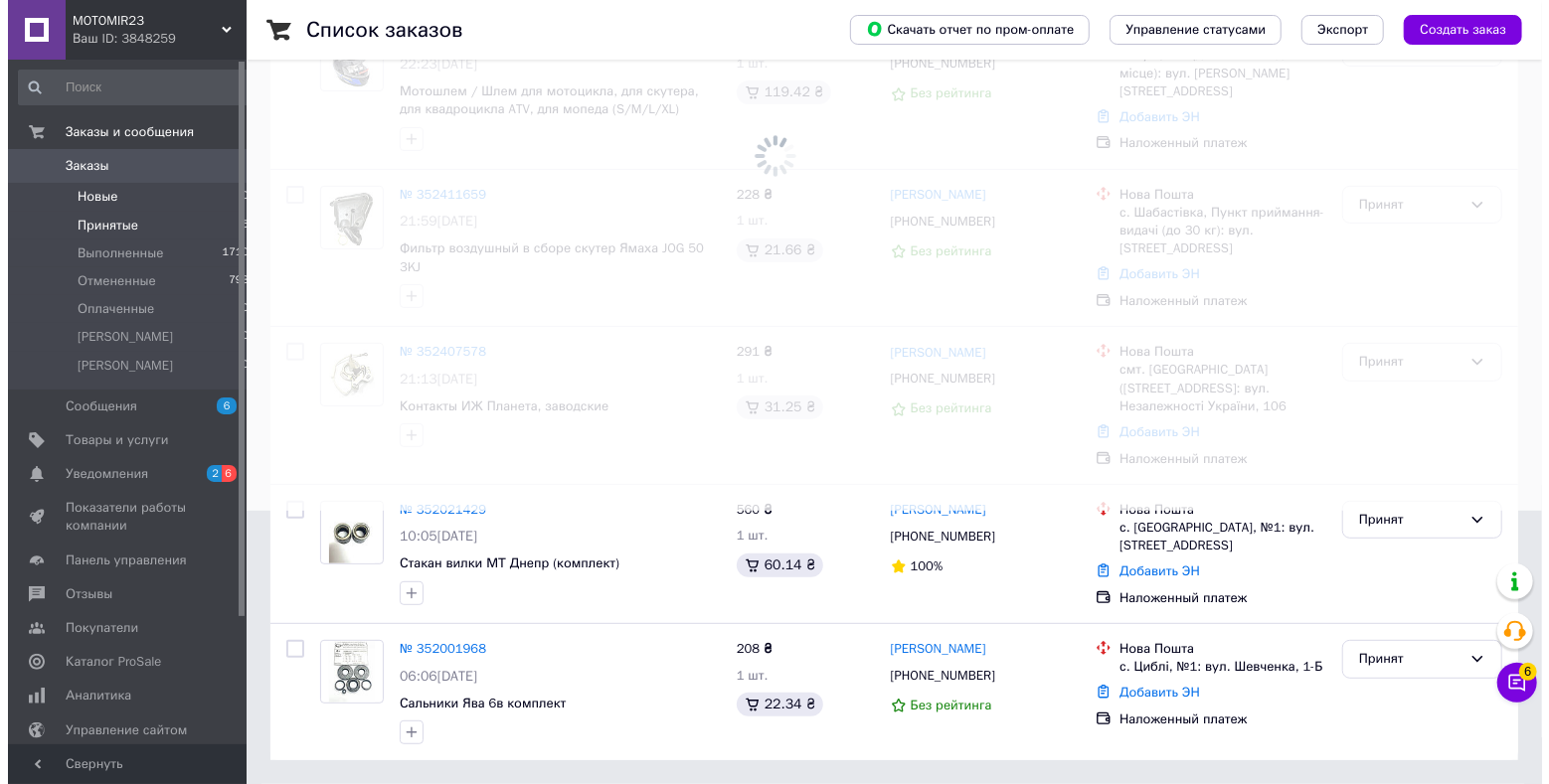scroll, scrollTop: 0, scrollLeft: 0, axis: both 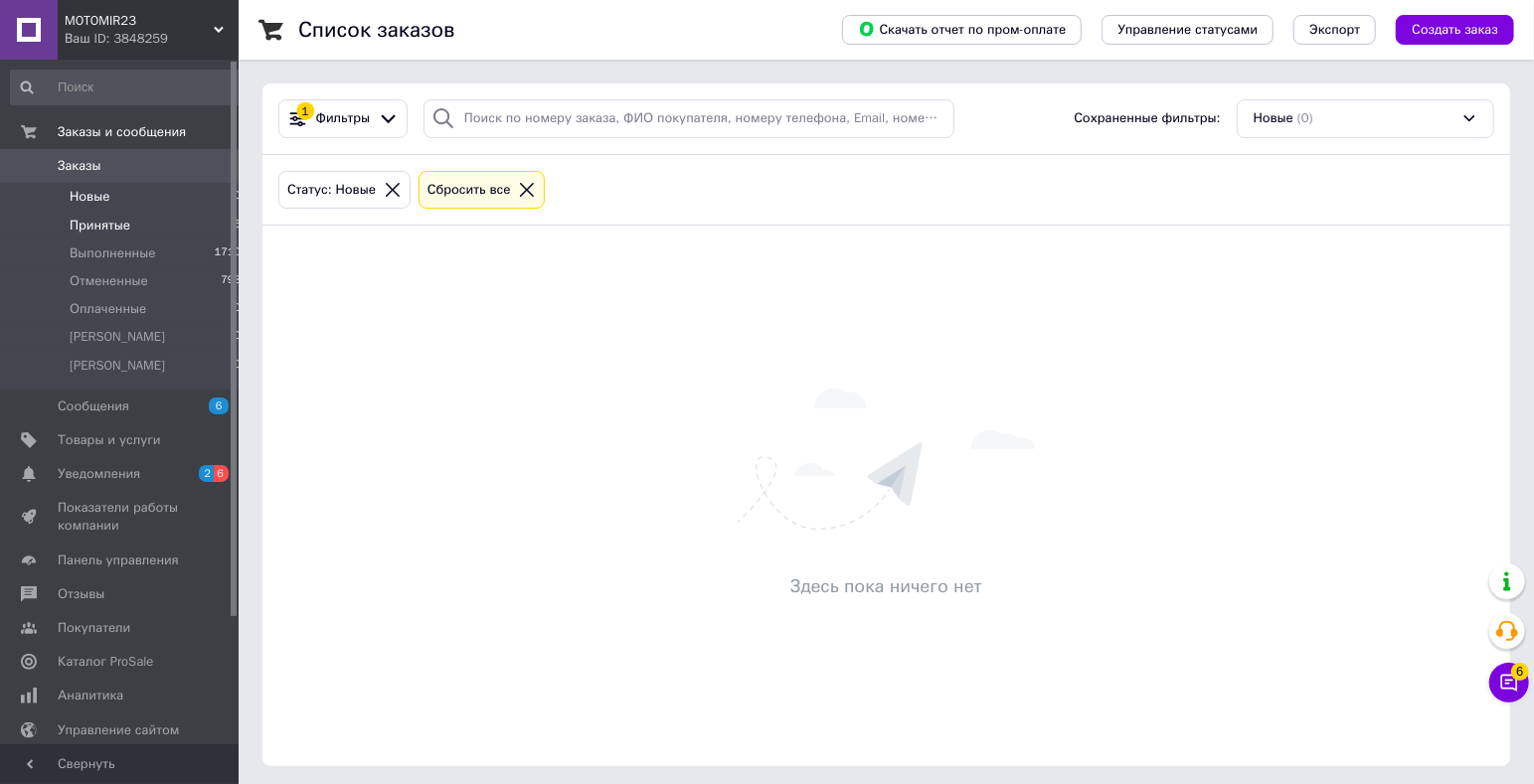 click on "Принятые 5" at bounding box center (126, 226) 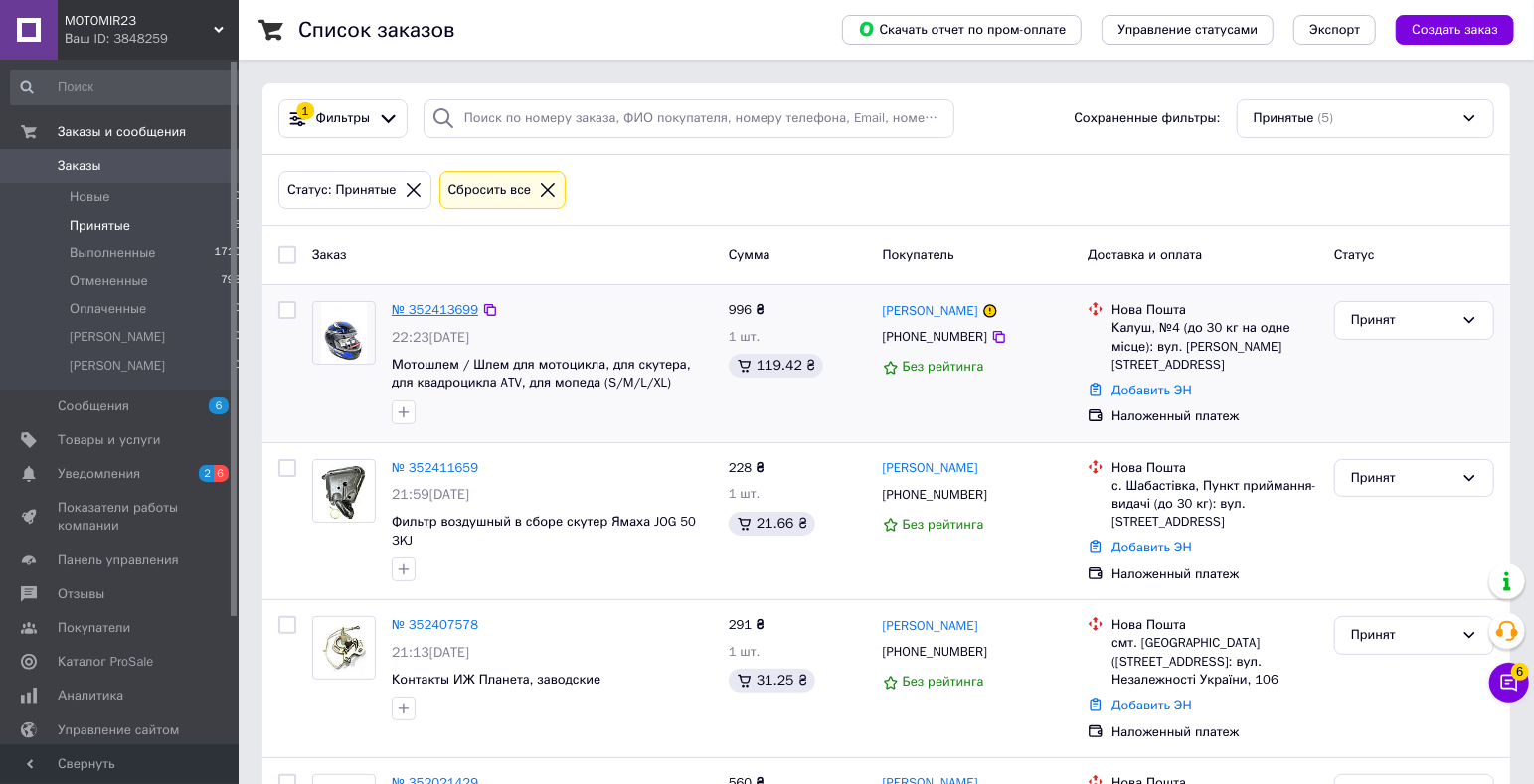 click on "№ 352413699" at bounding box center (434, 309) 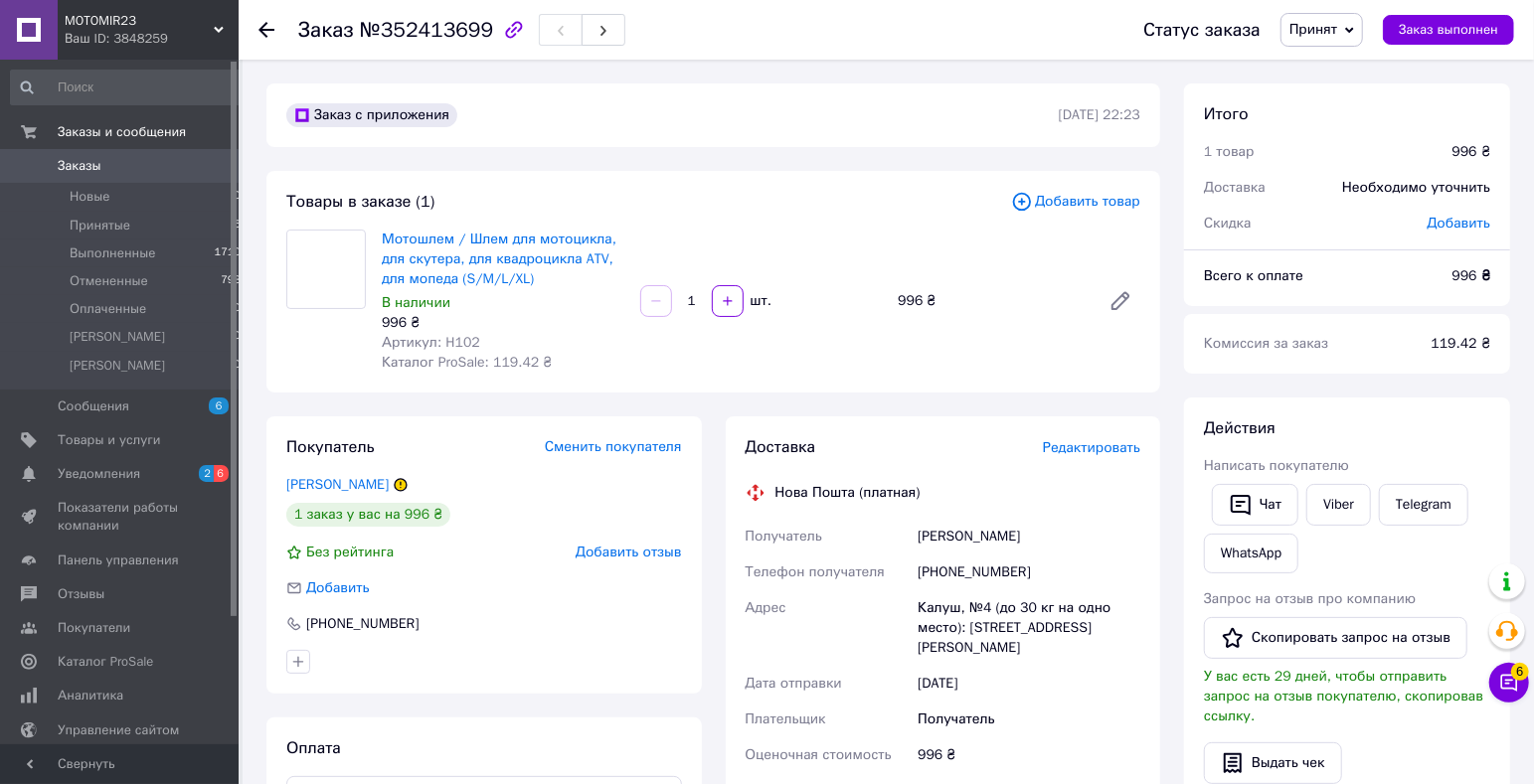click on "Редактировать" at bounding box center (1092, 447) 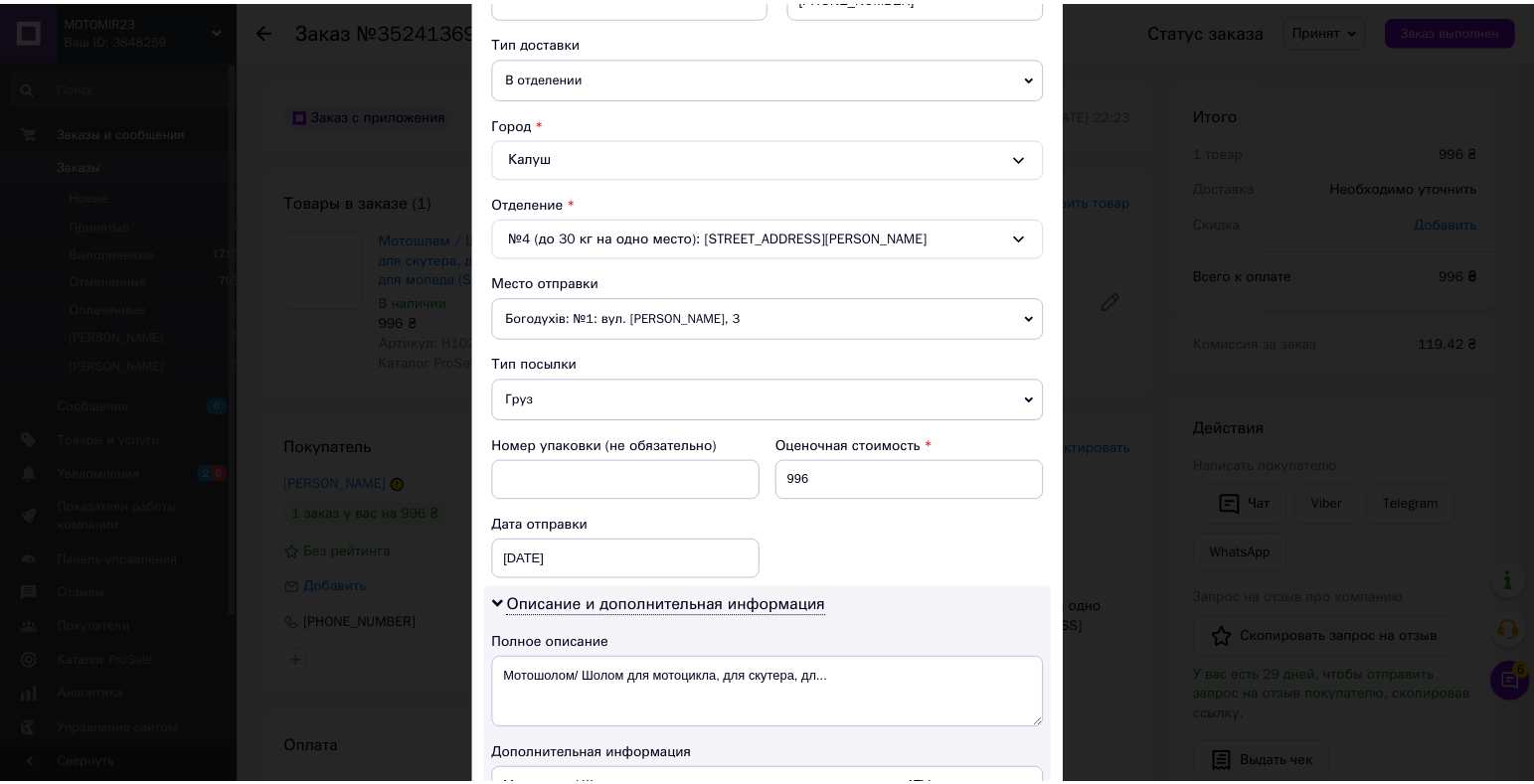 scroll, scrollTop: 949, scrollLeft: 0, axis: vertical 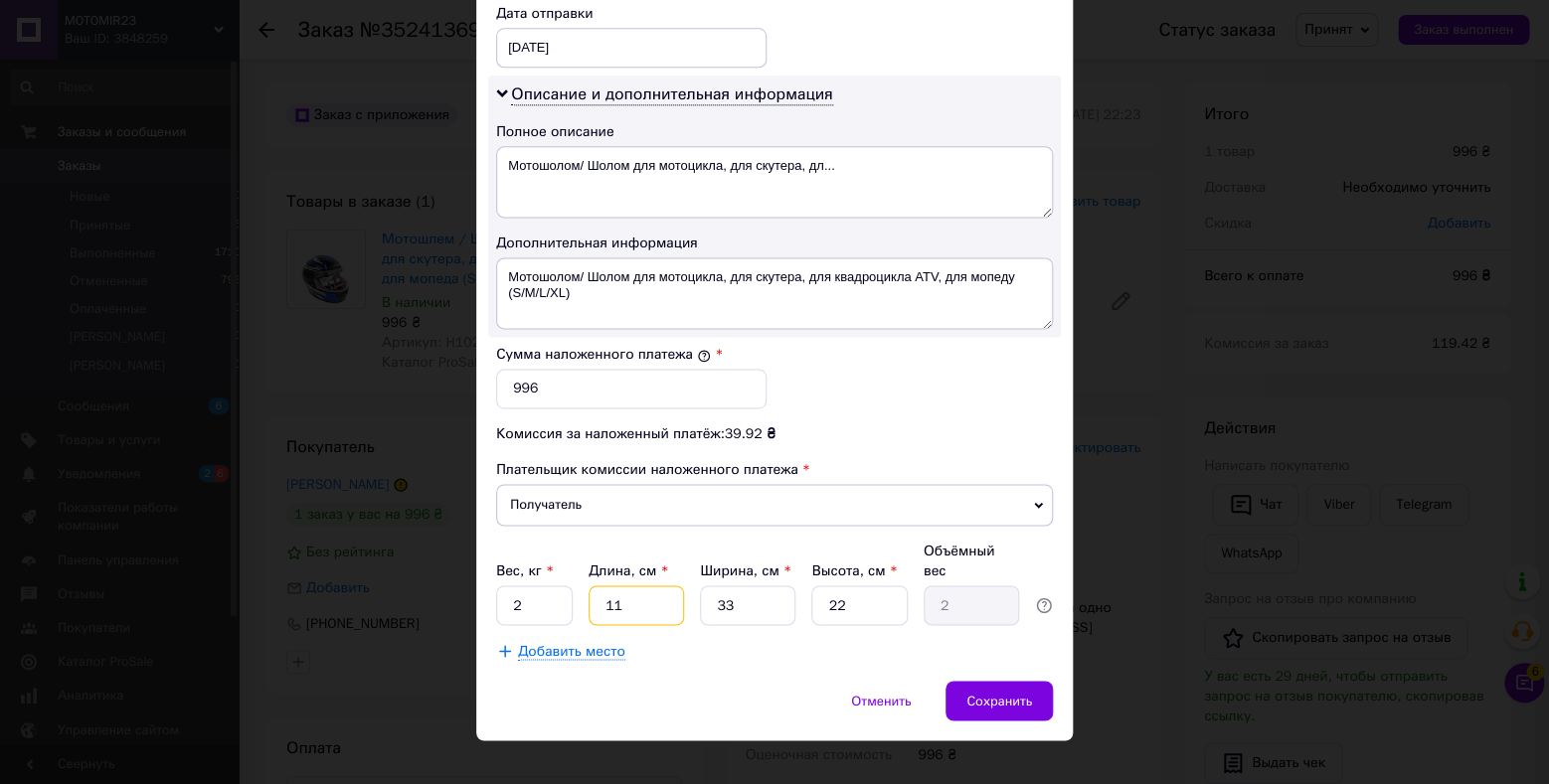 click on "11" at bounding box center (636, 605) 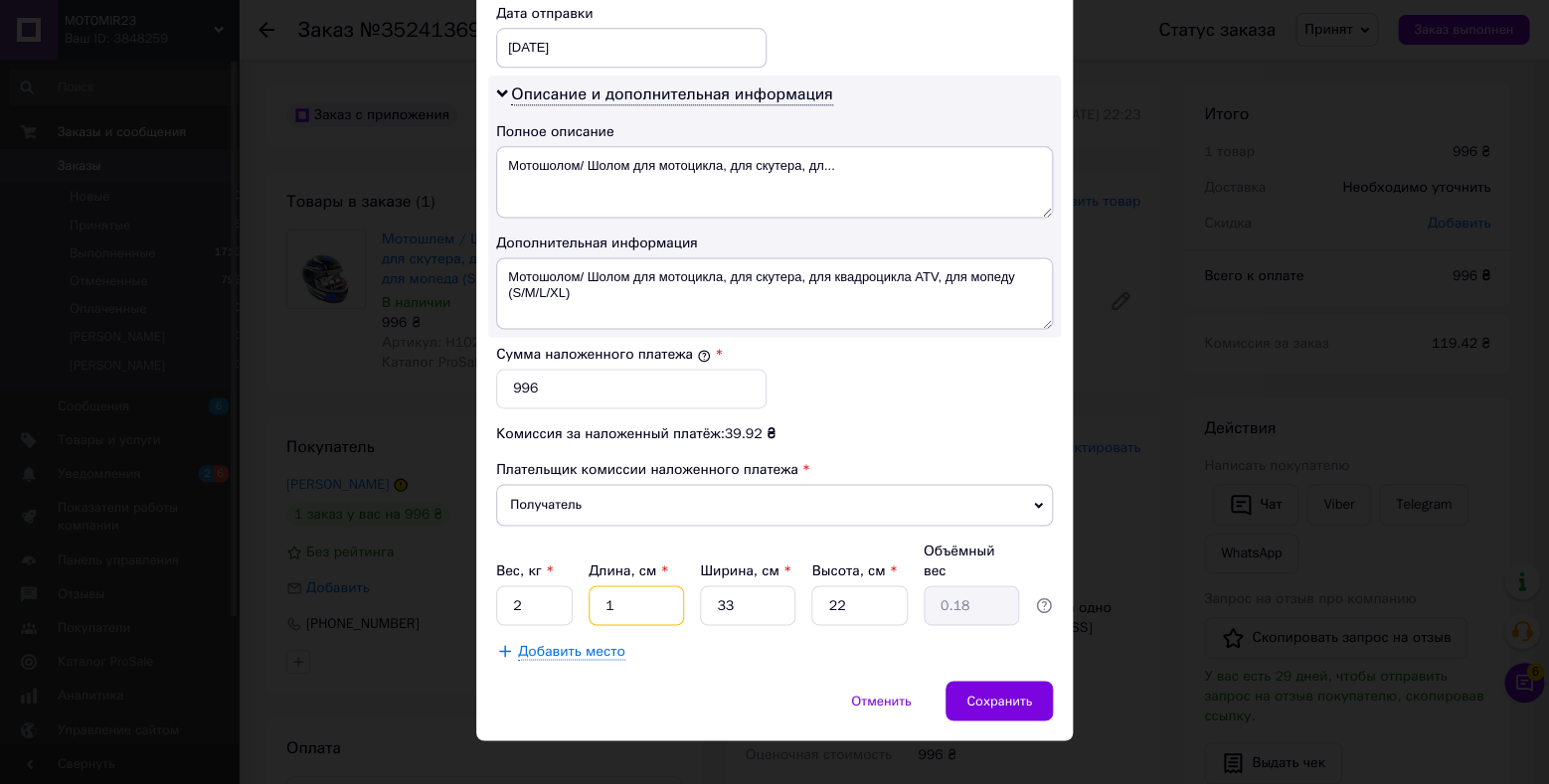type 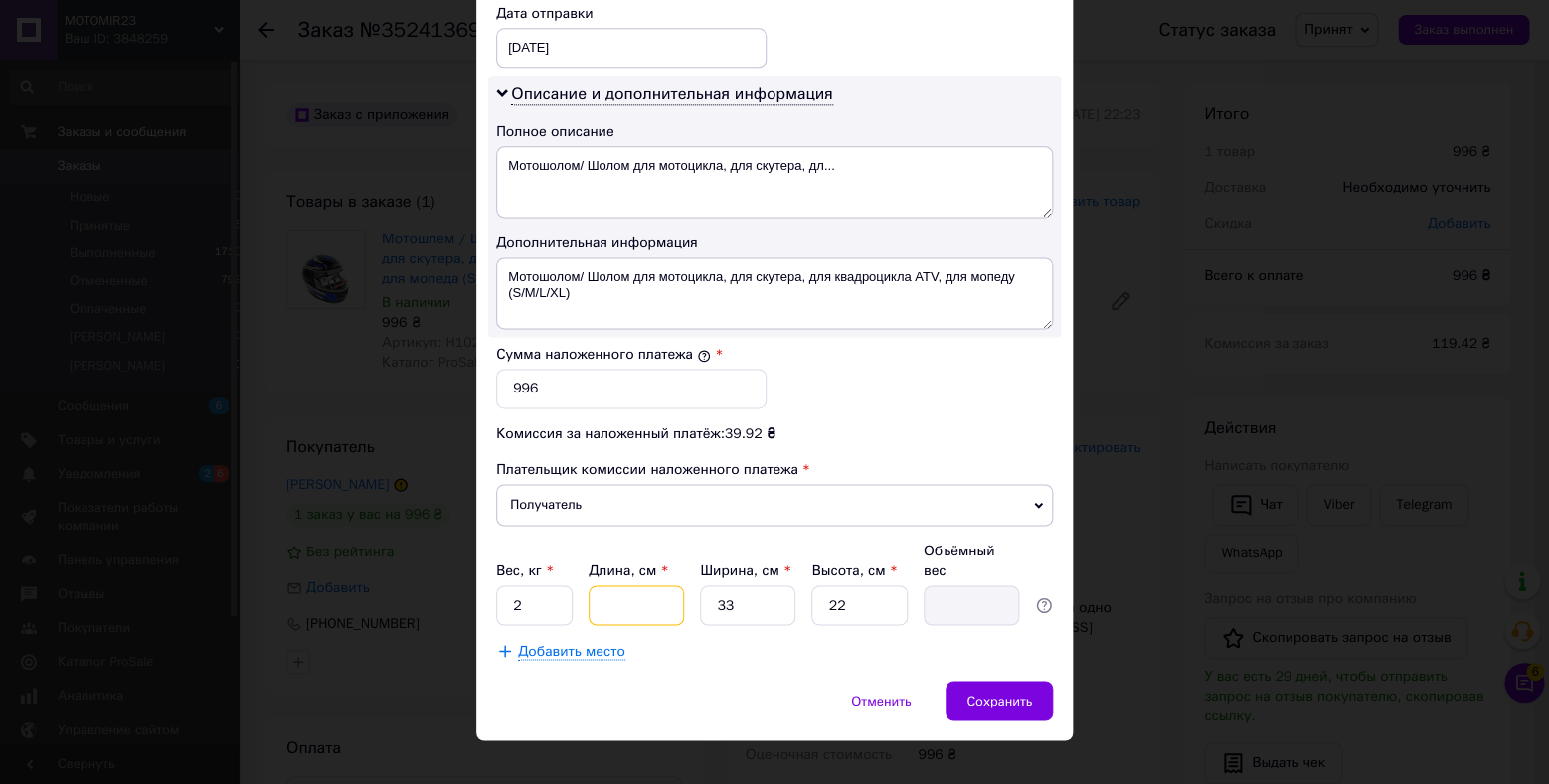 type on "3" 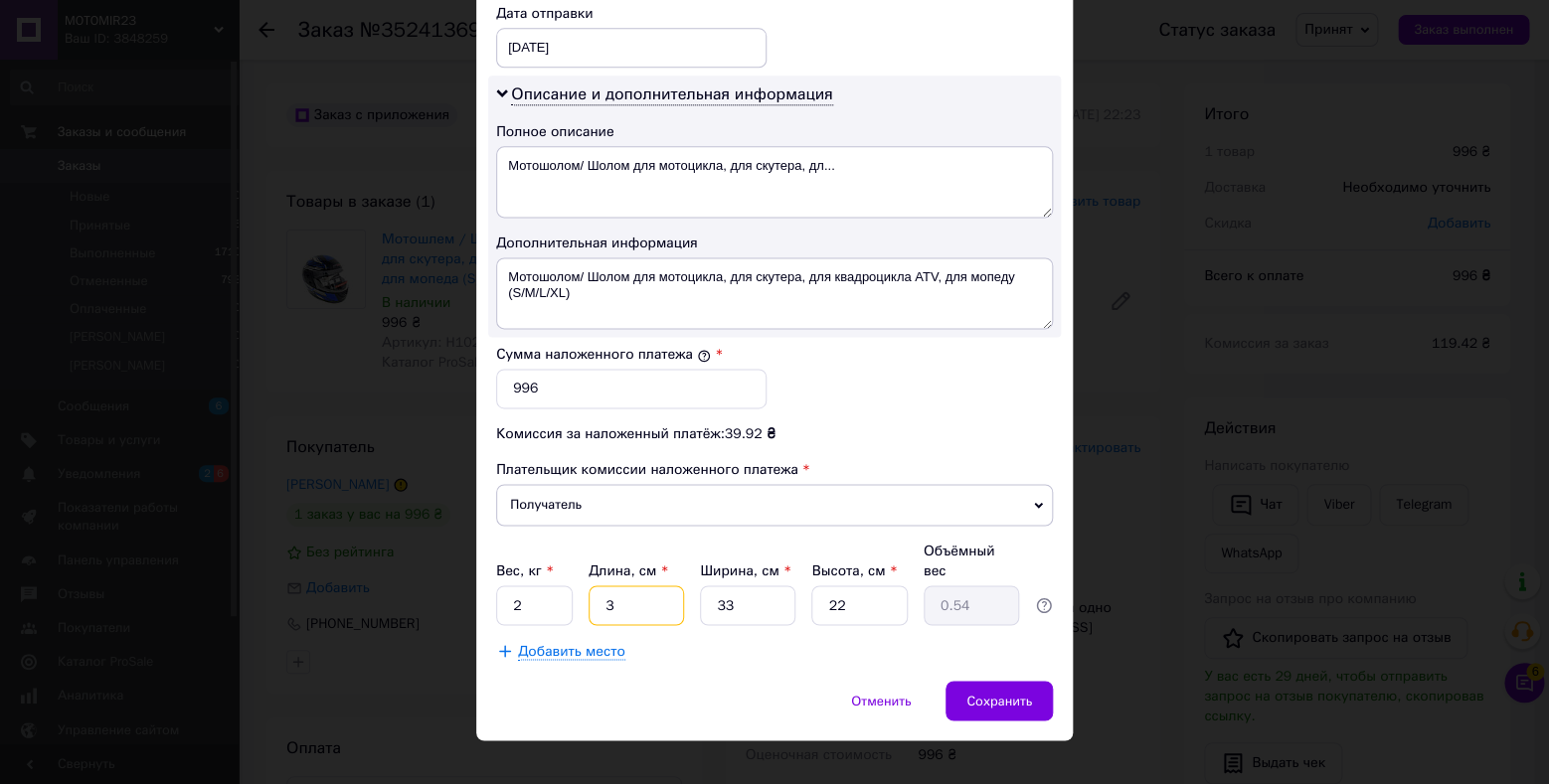 type on "36" 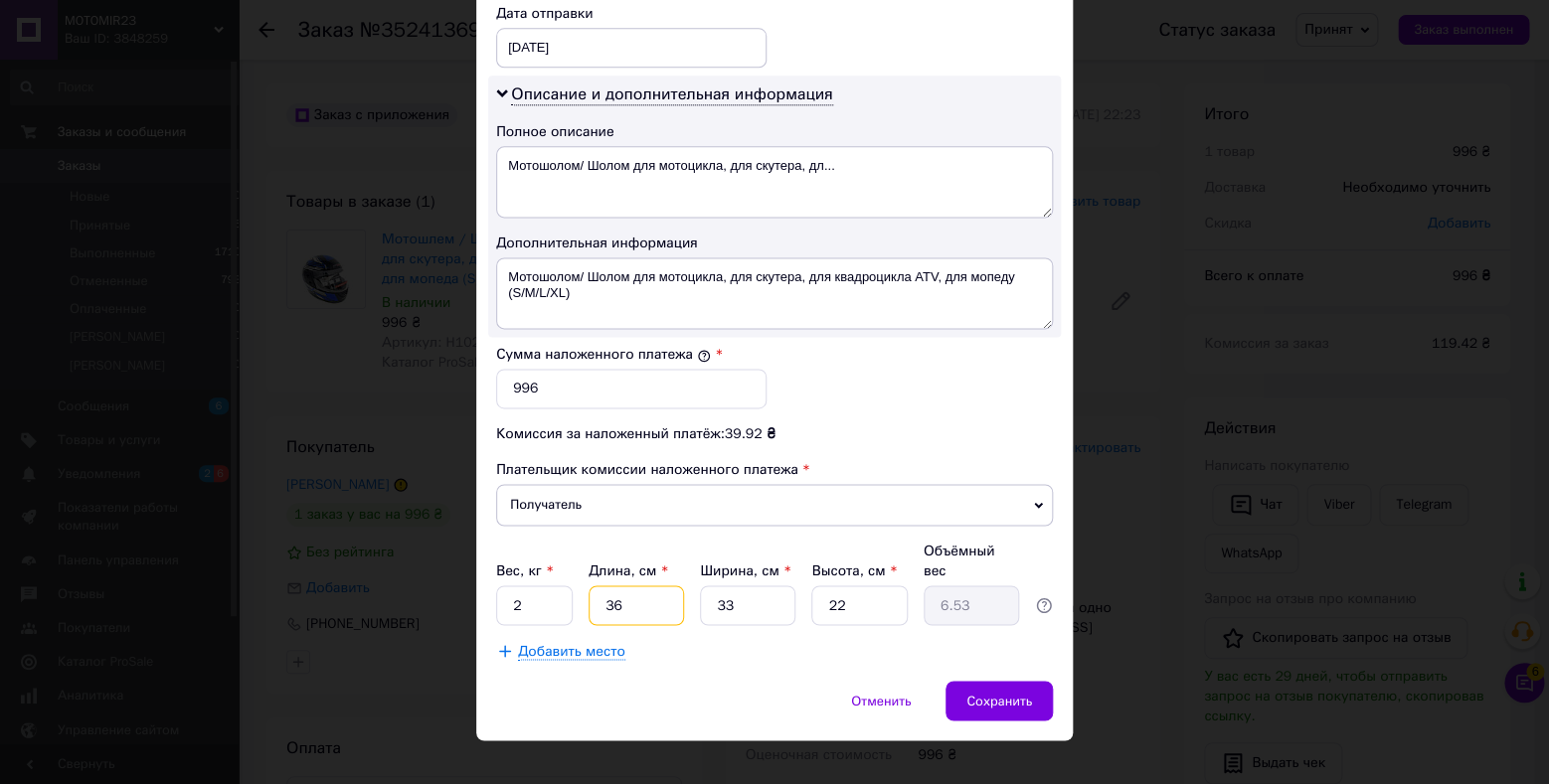 type on "36" 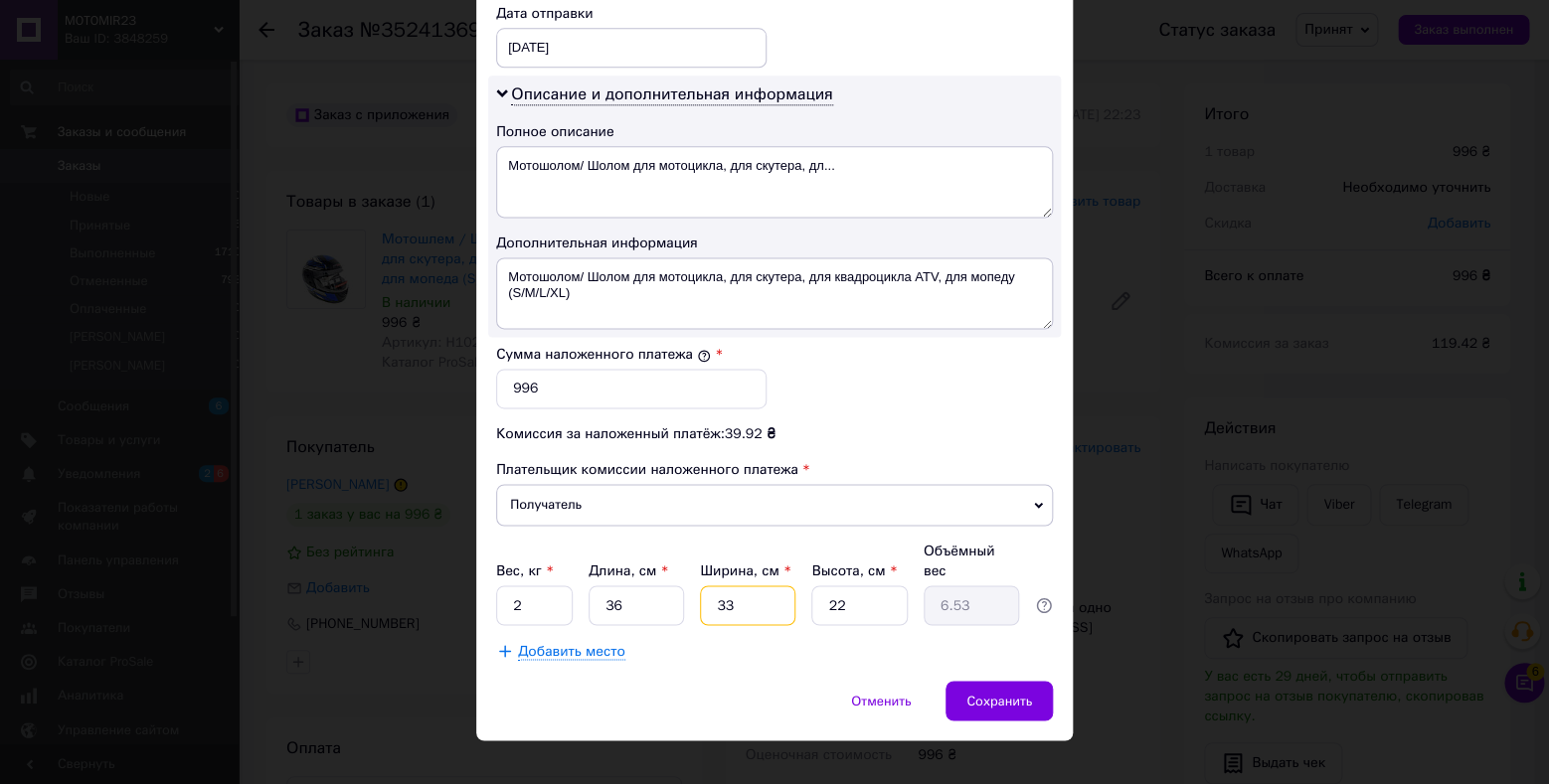 click on "33" at bounding box center (748, 605) 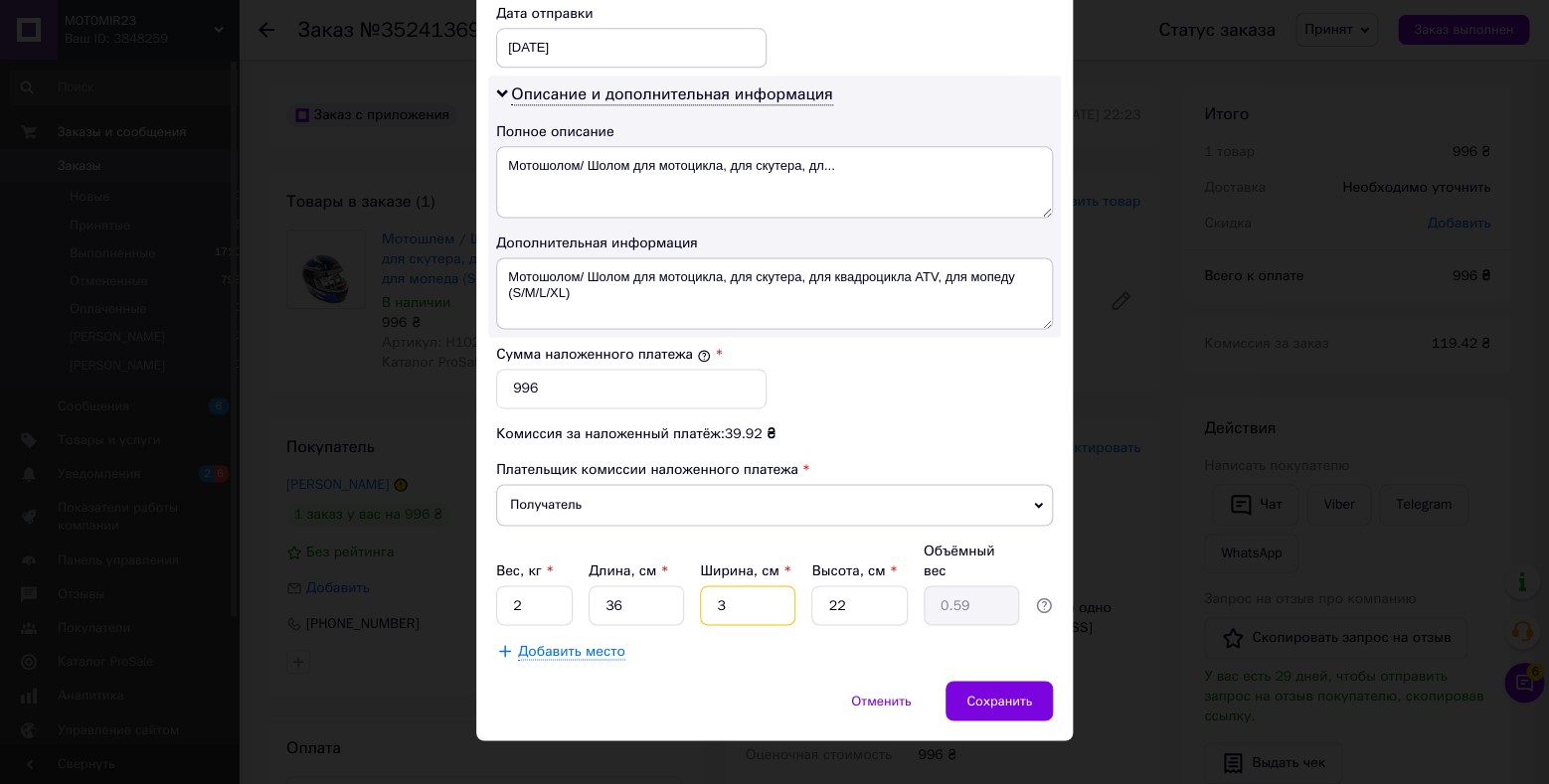 type 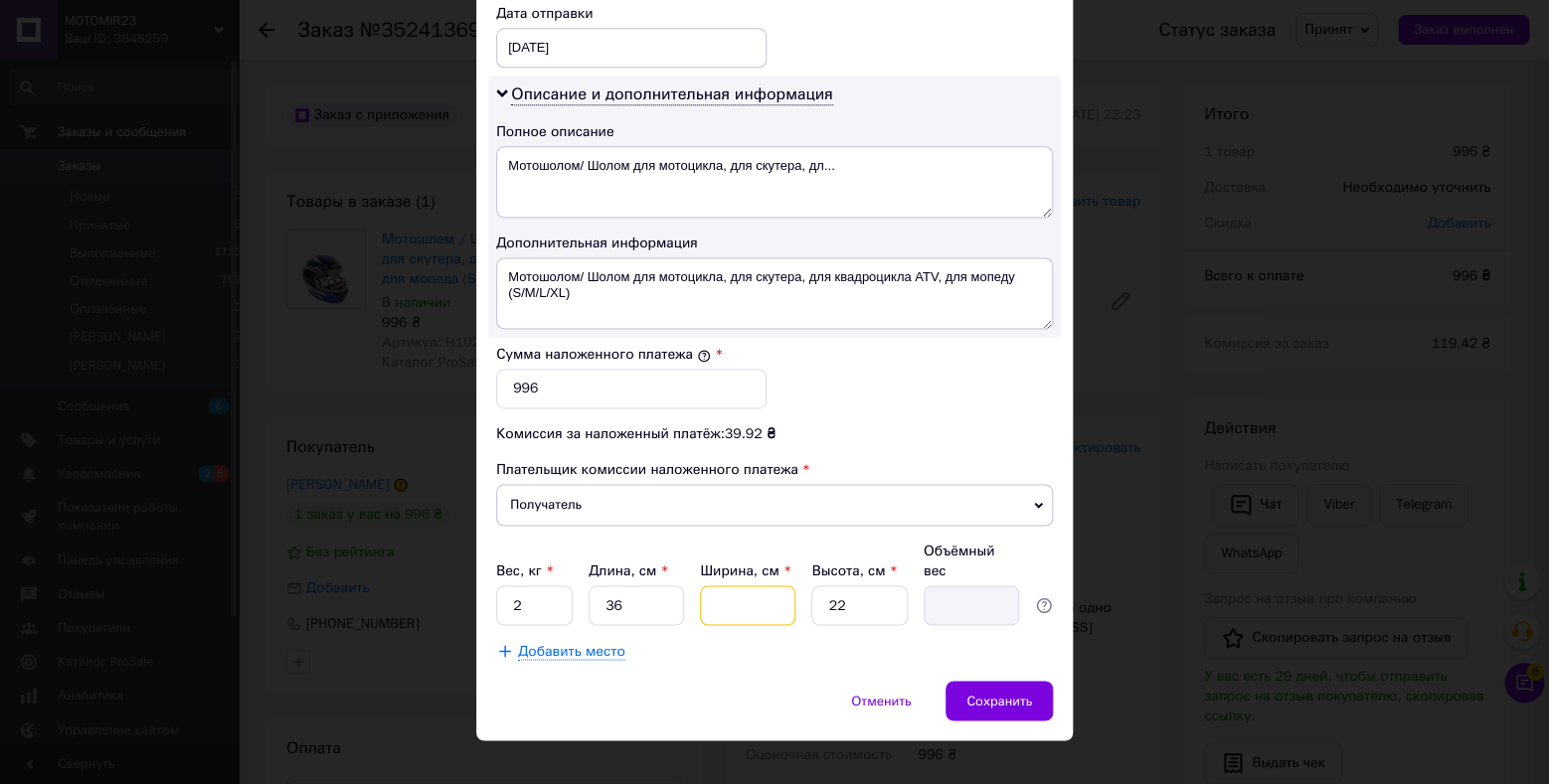 type on "2" 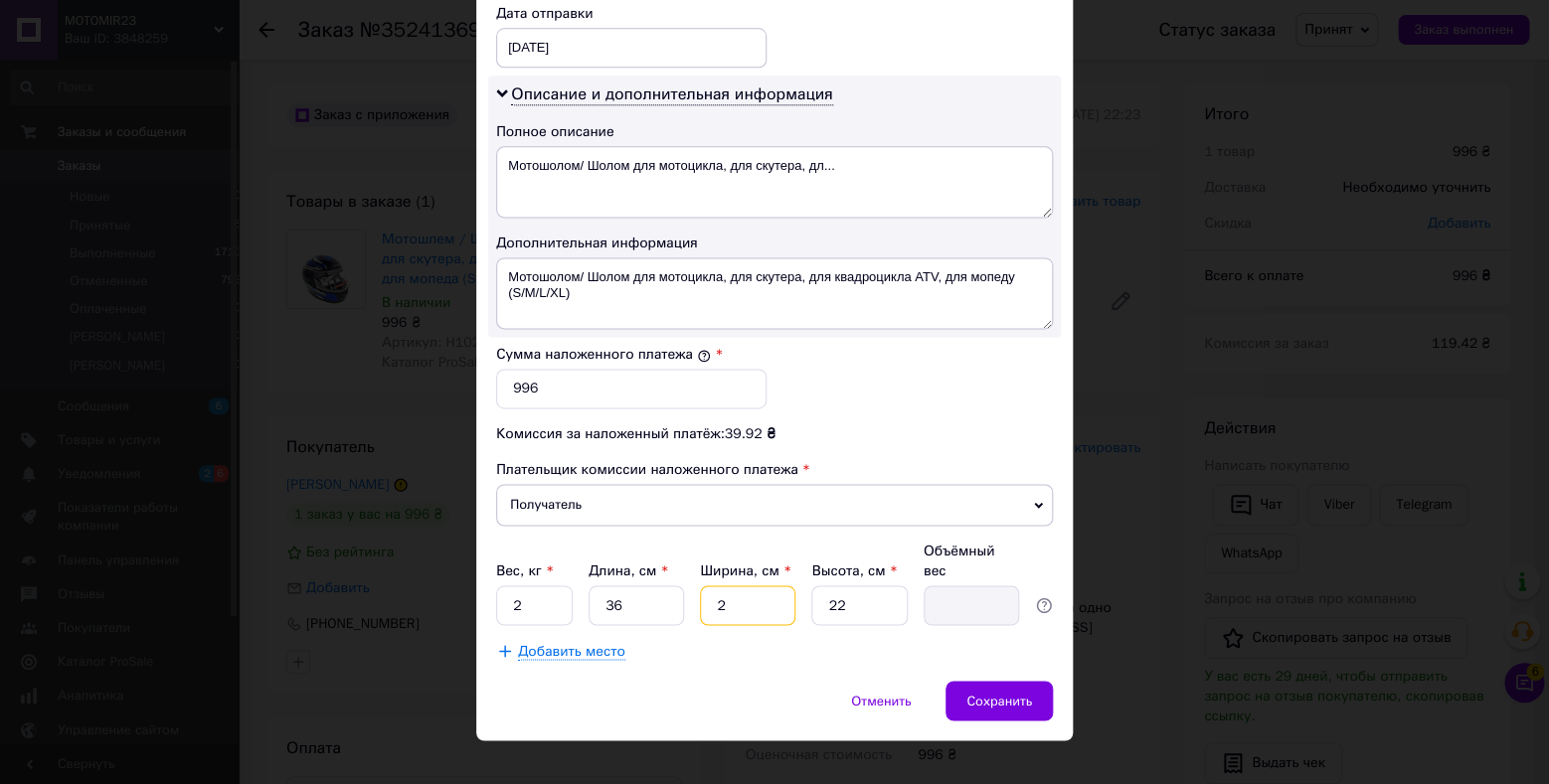 type on "0.4" 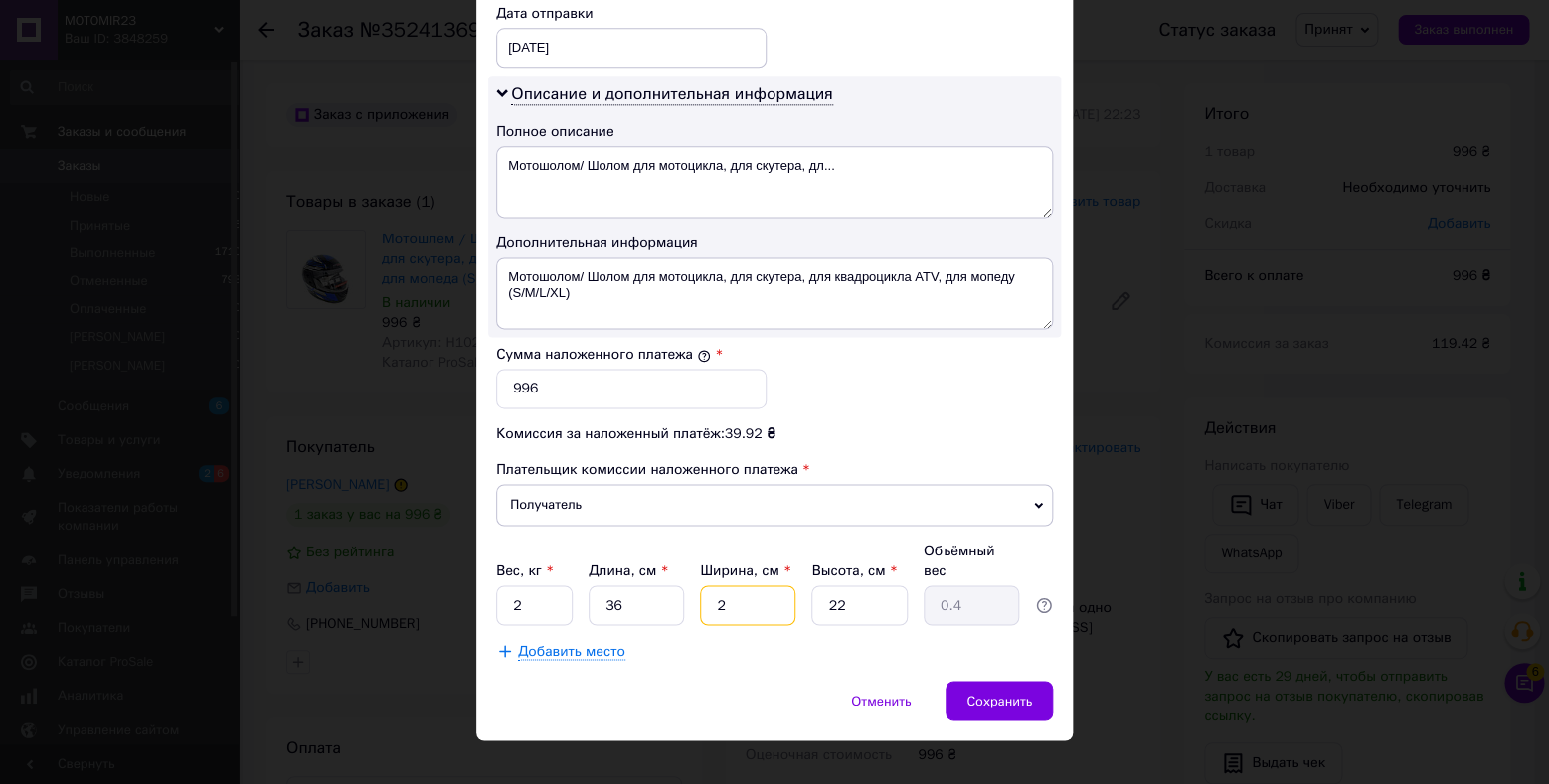 type on "26" 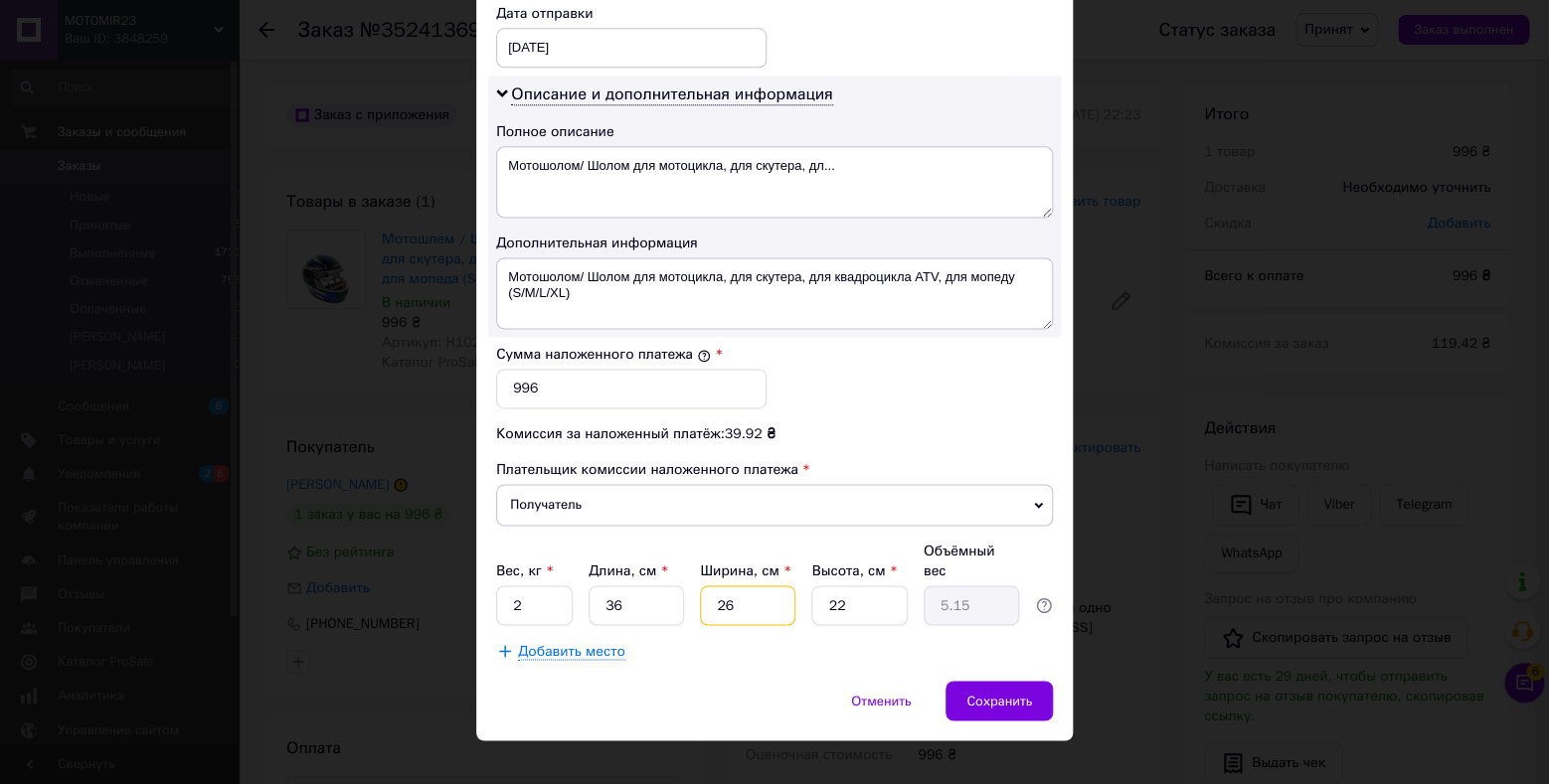 type on "26" 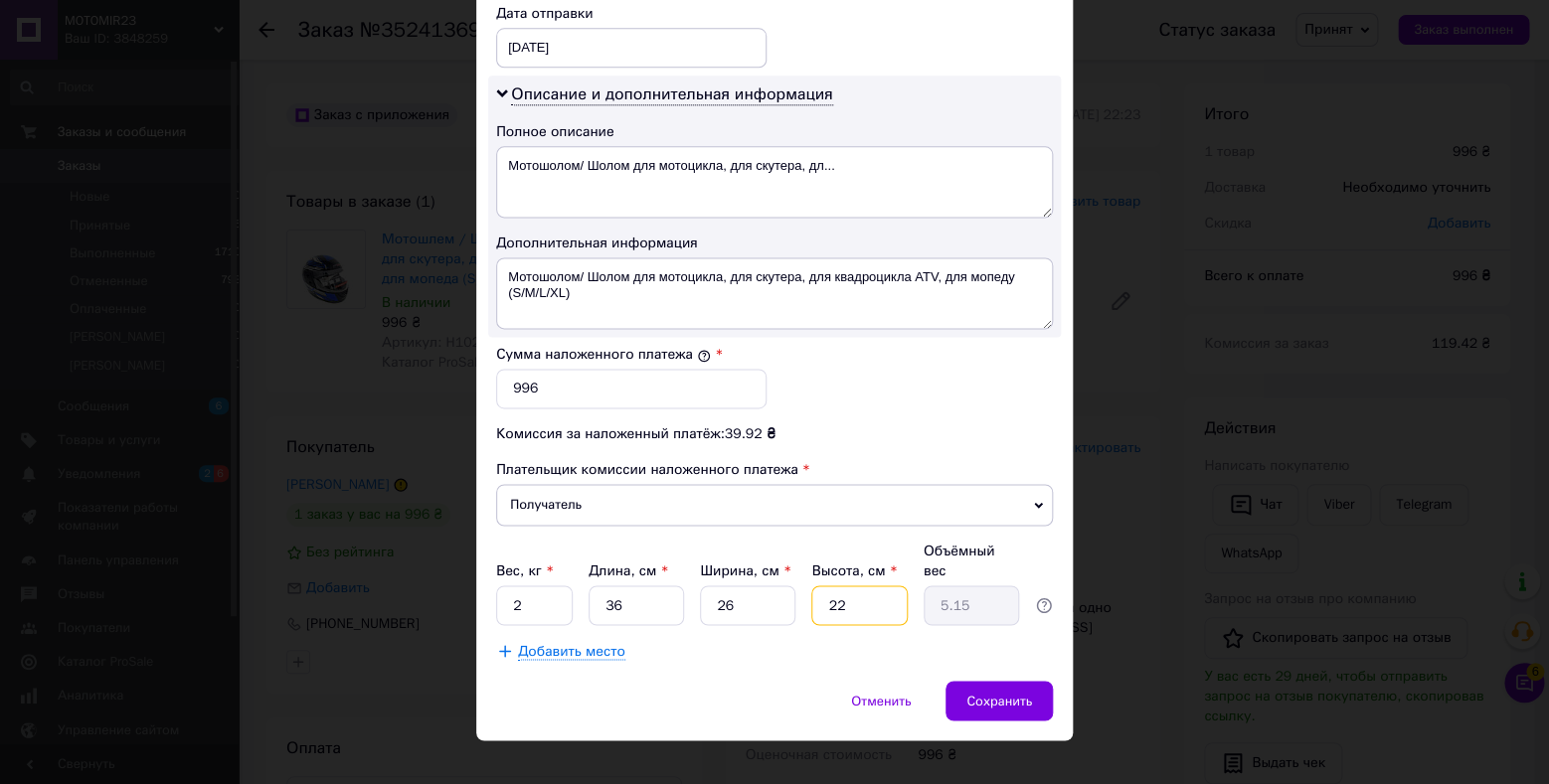 click on "22" at bounding box center [859, 605] 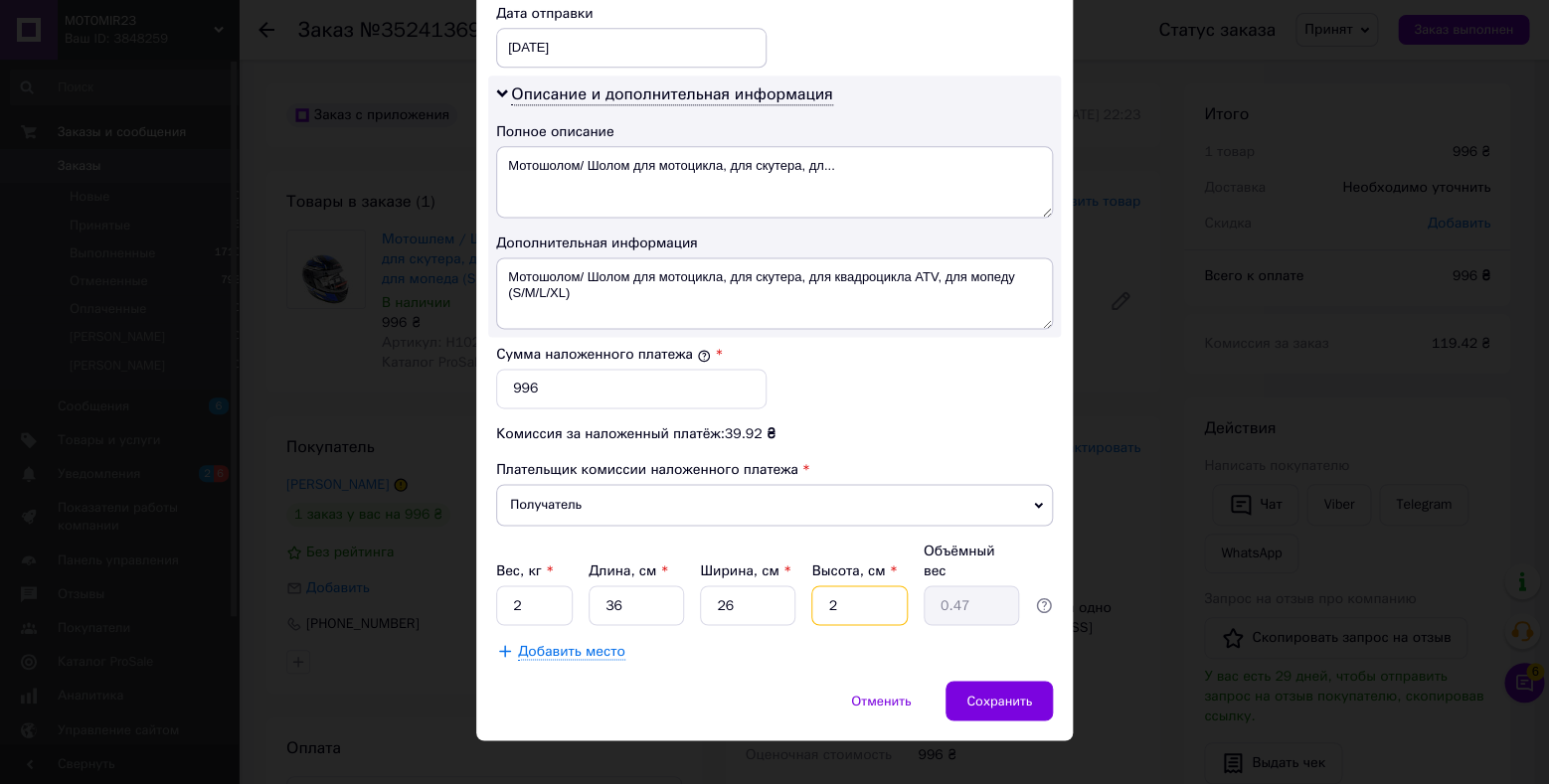 type on "26" 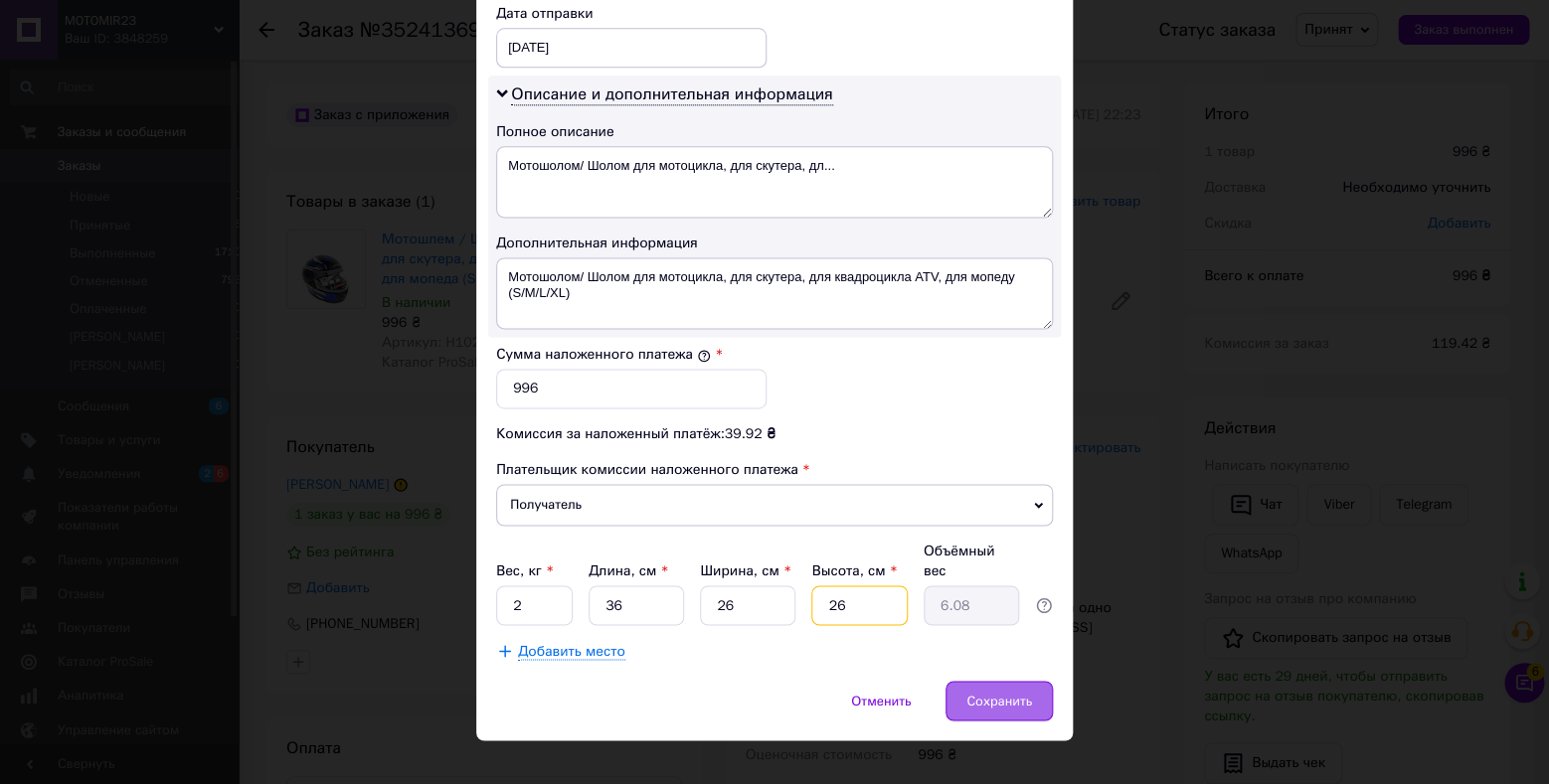 type on "26" 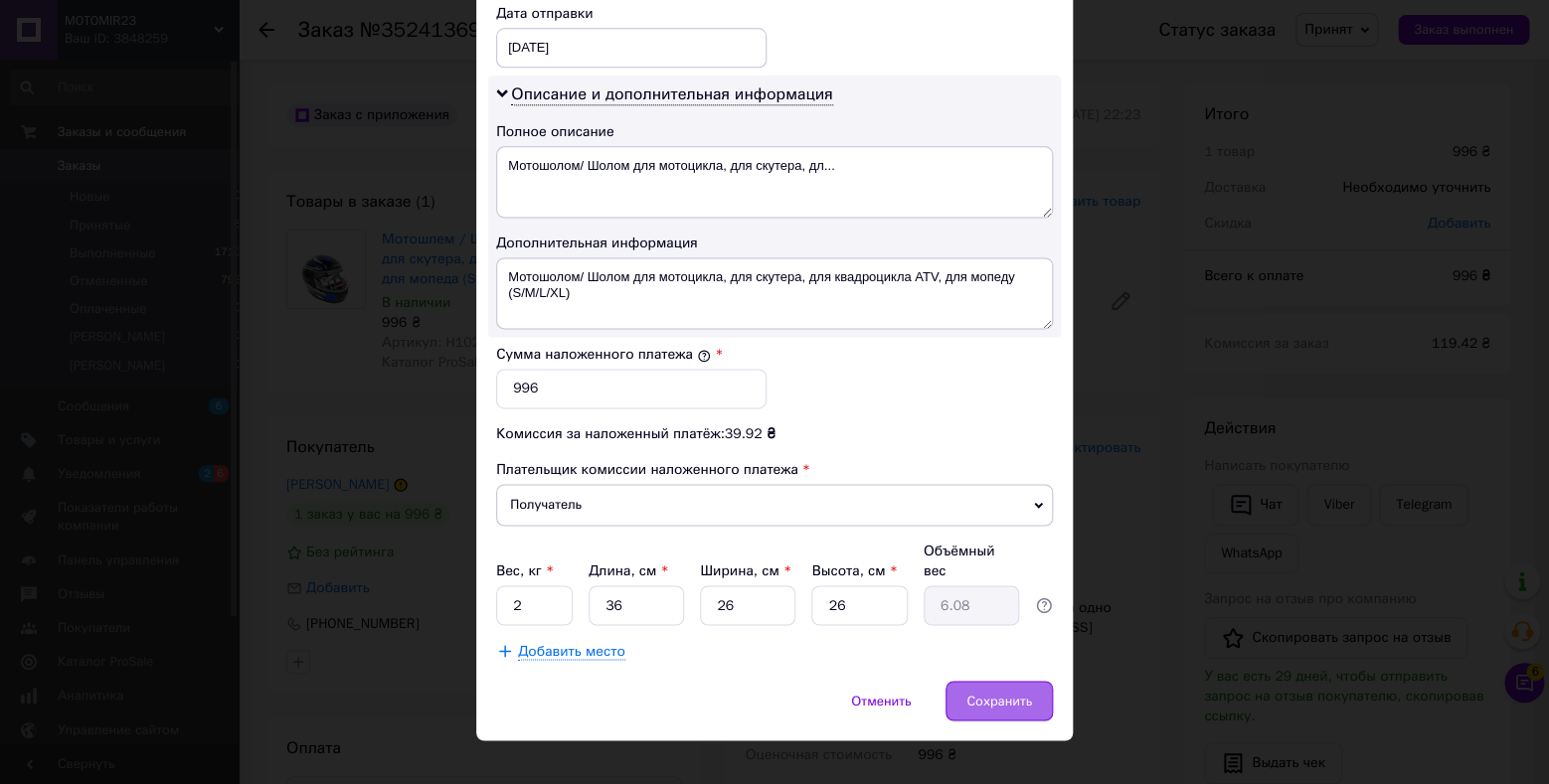 click on "Сохранить" at bounding box center (999, 701) 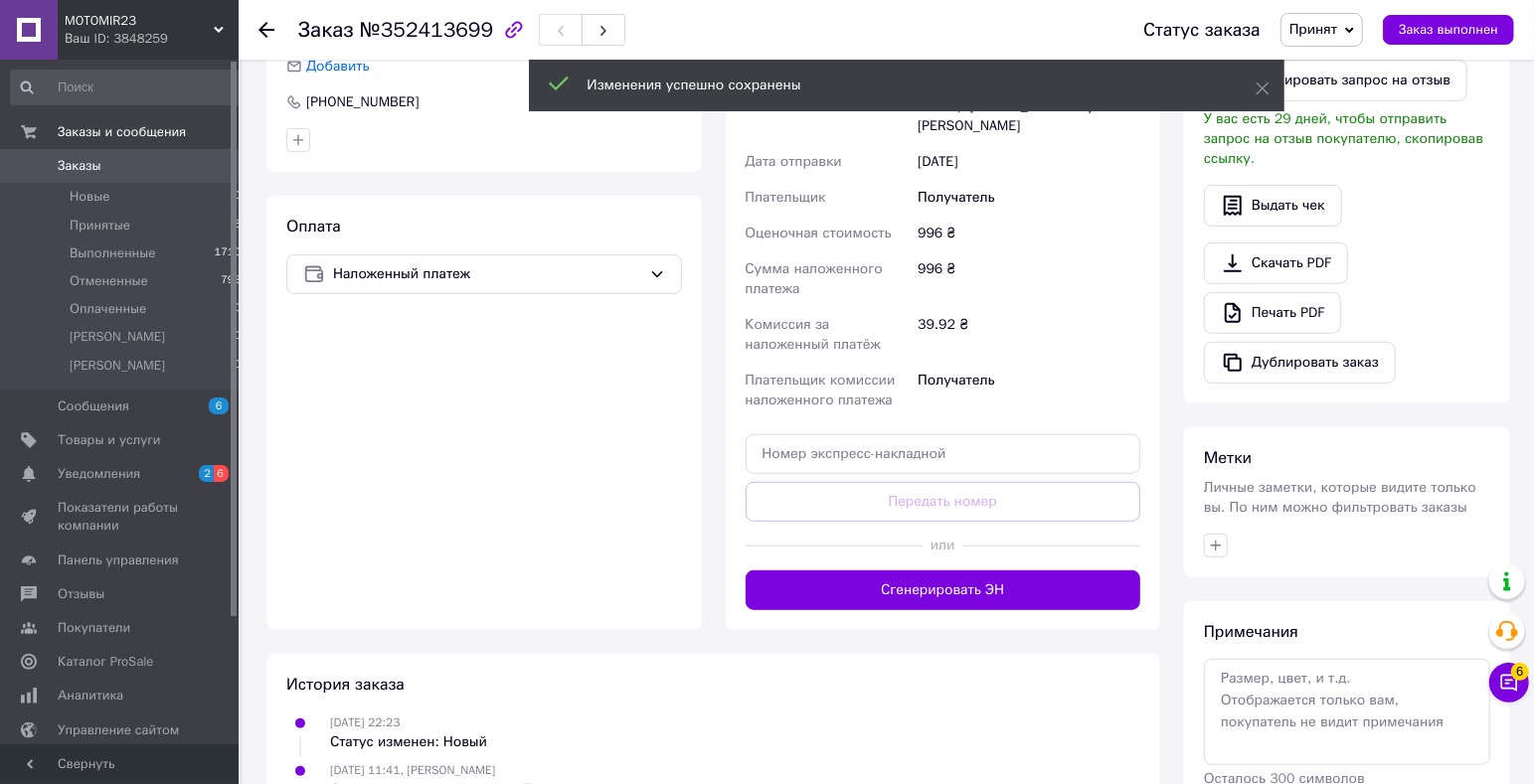 click on "Сгенерировать ЭН" at bounding box center (943, 590) 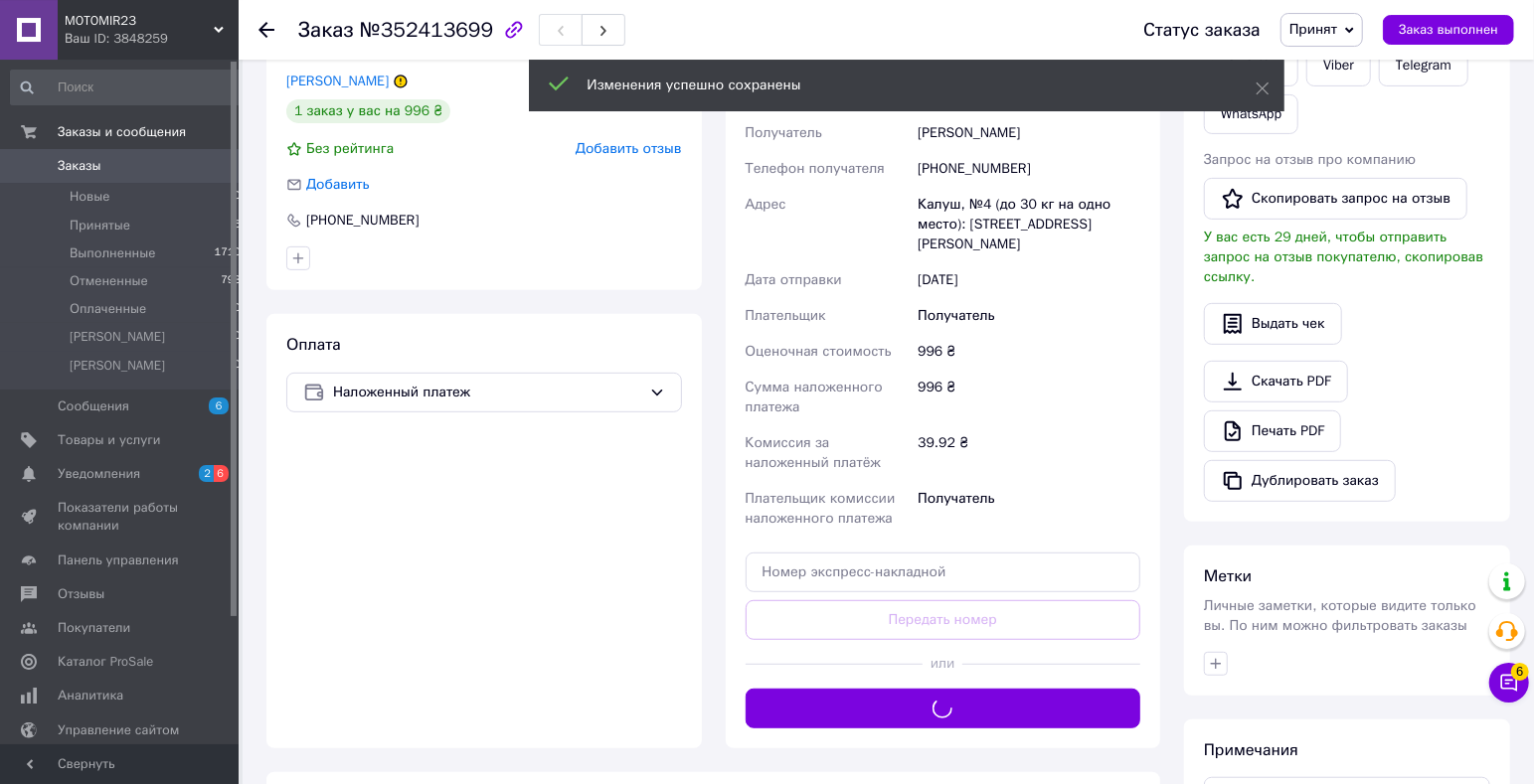 scroll, scrollTop: 209, scrollLeft: 0, axis: vertical 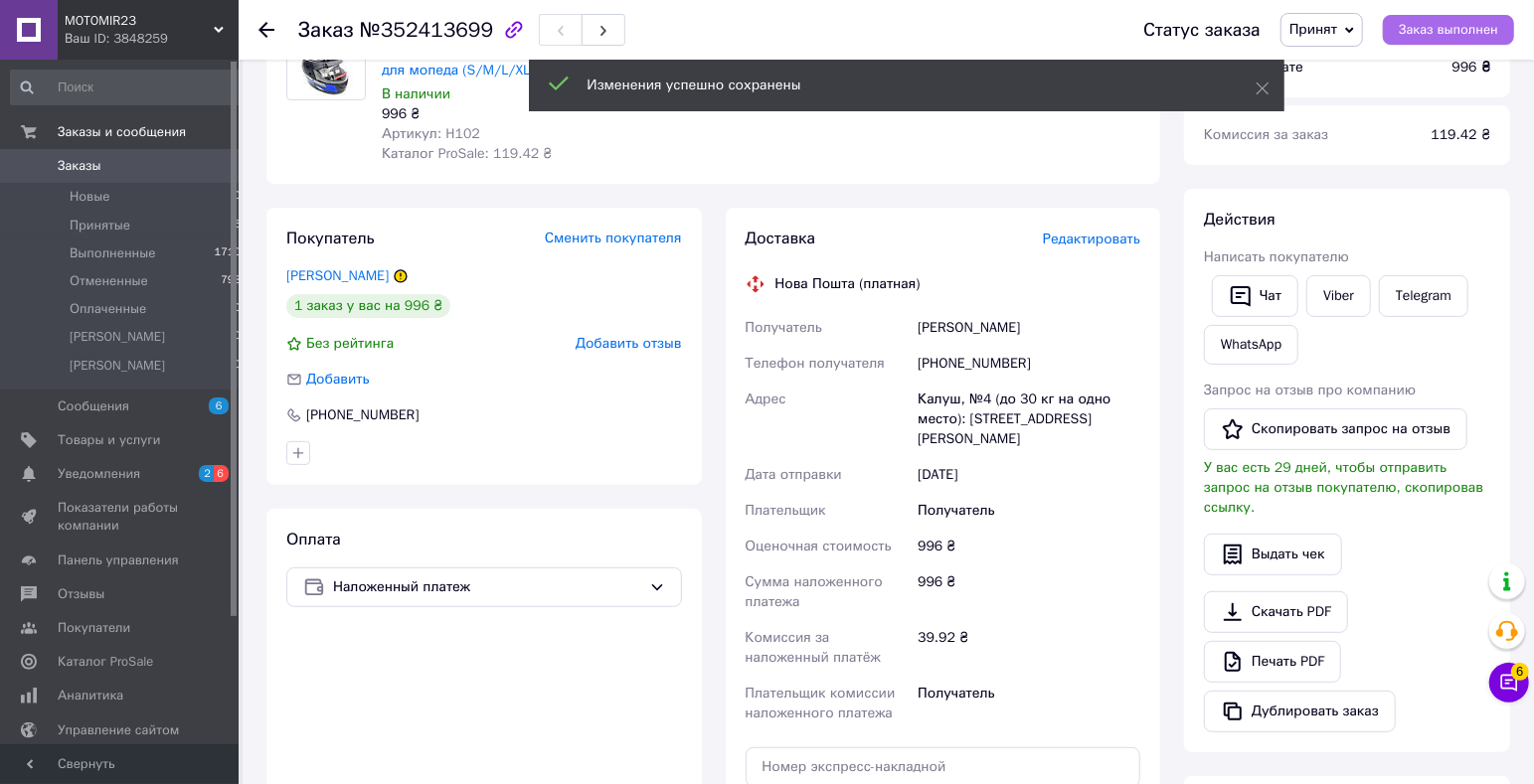 click on "Заказ выполнен" at bounding box center (1449, 30) 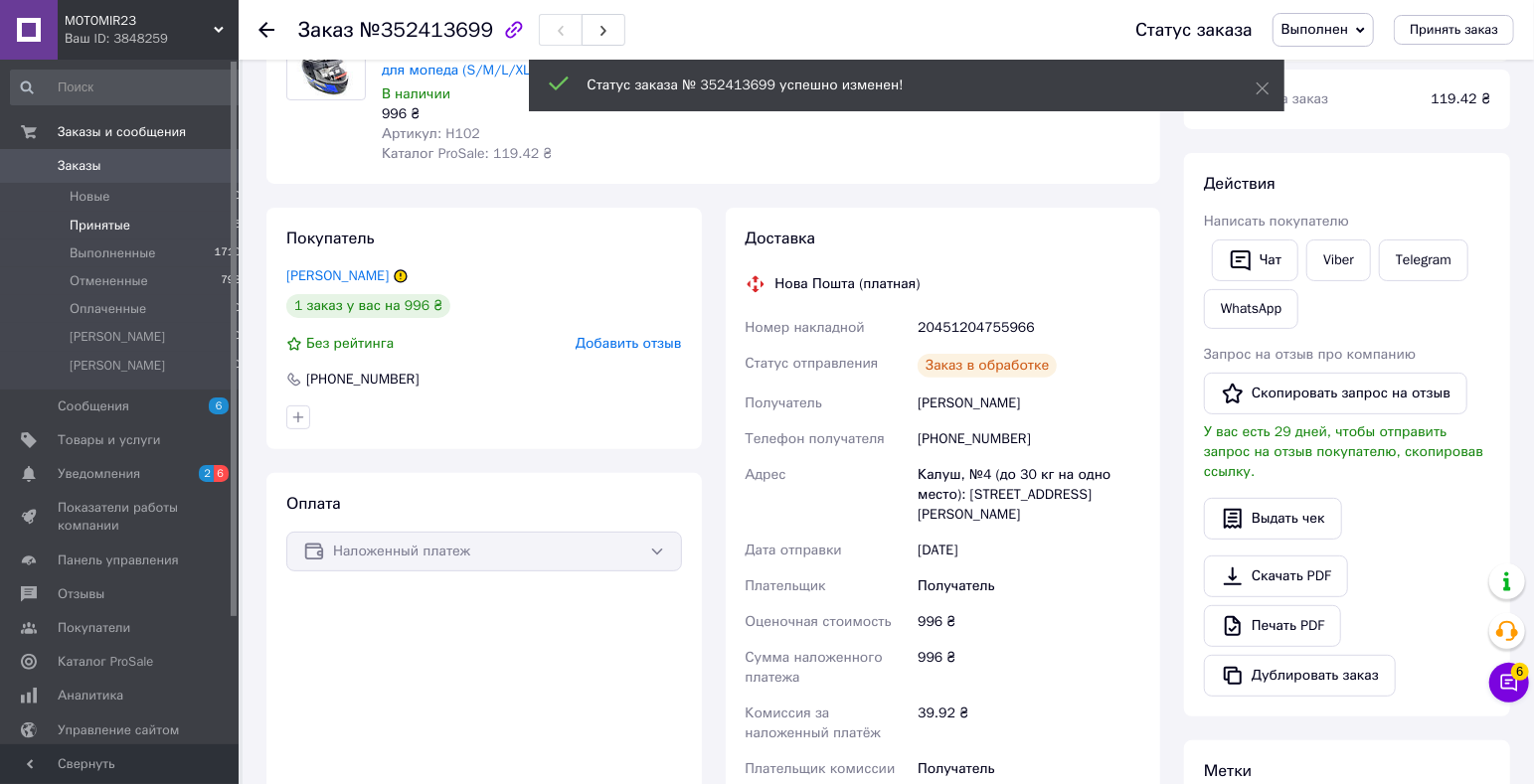 click on "Принятые 5" at bounding box center [126, 226] 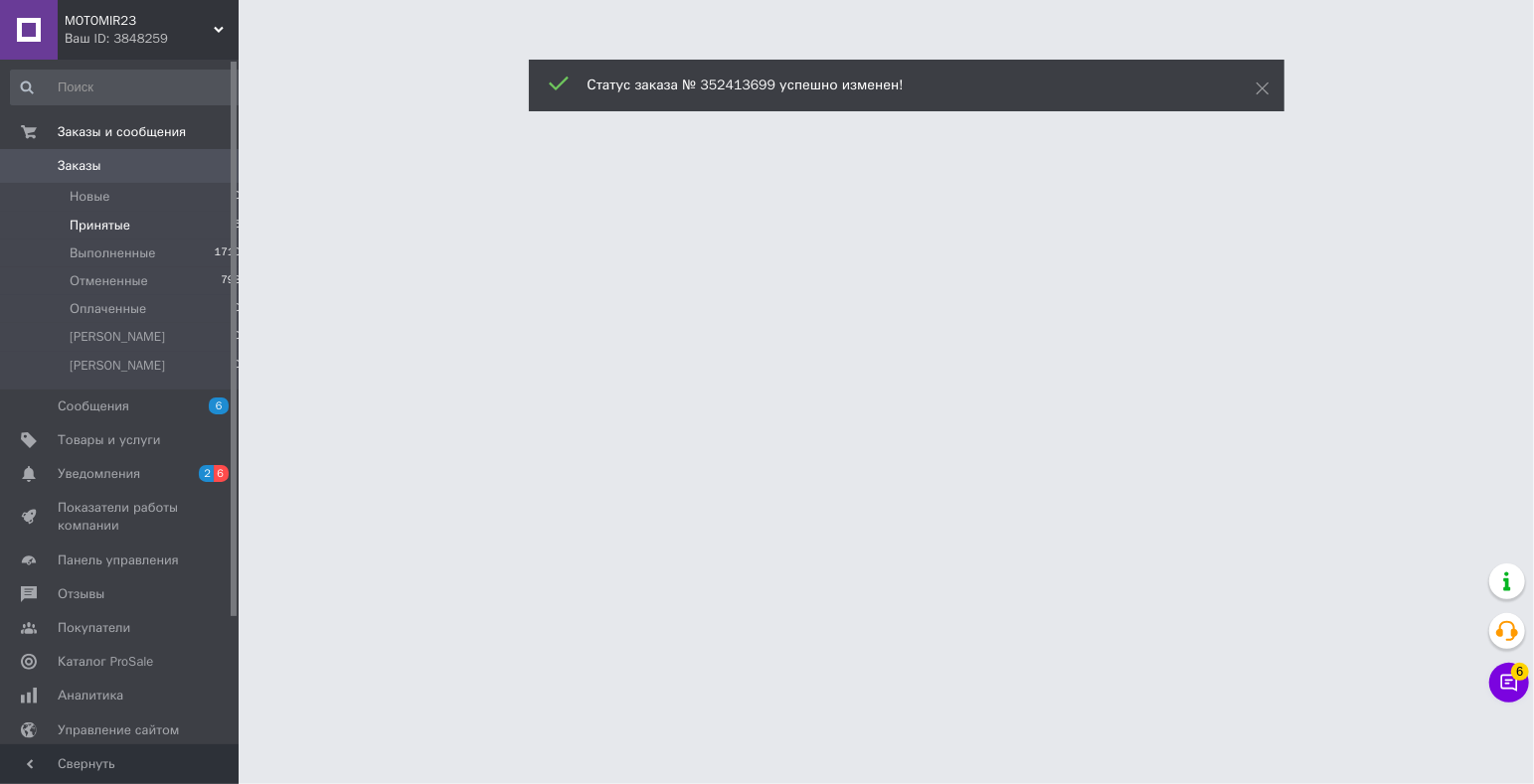 scroll, scrollTop: 0, scrollLeft: 0, axis: both 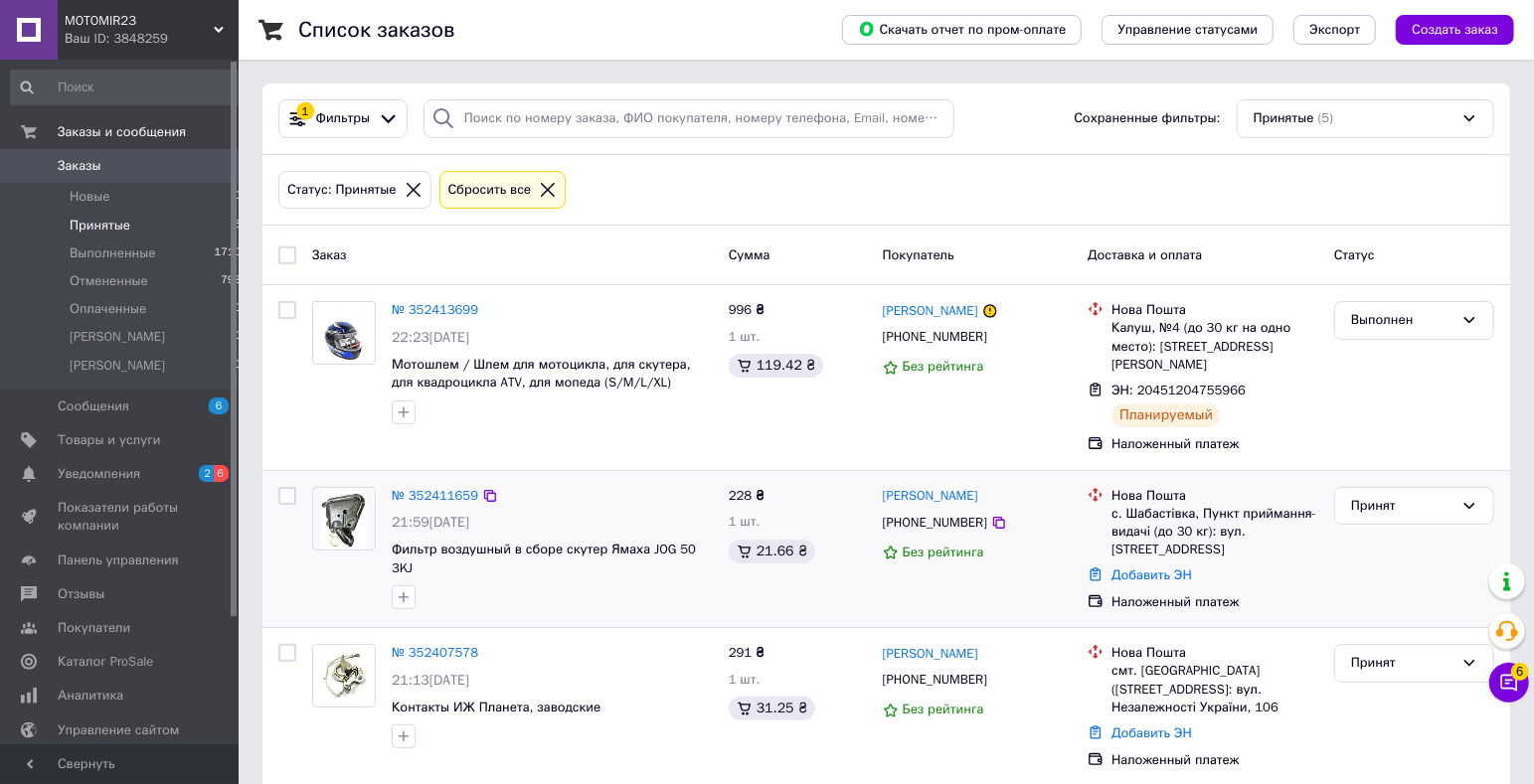 click on "Принят" at bounding box center [1414, 549] 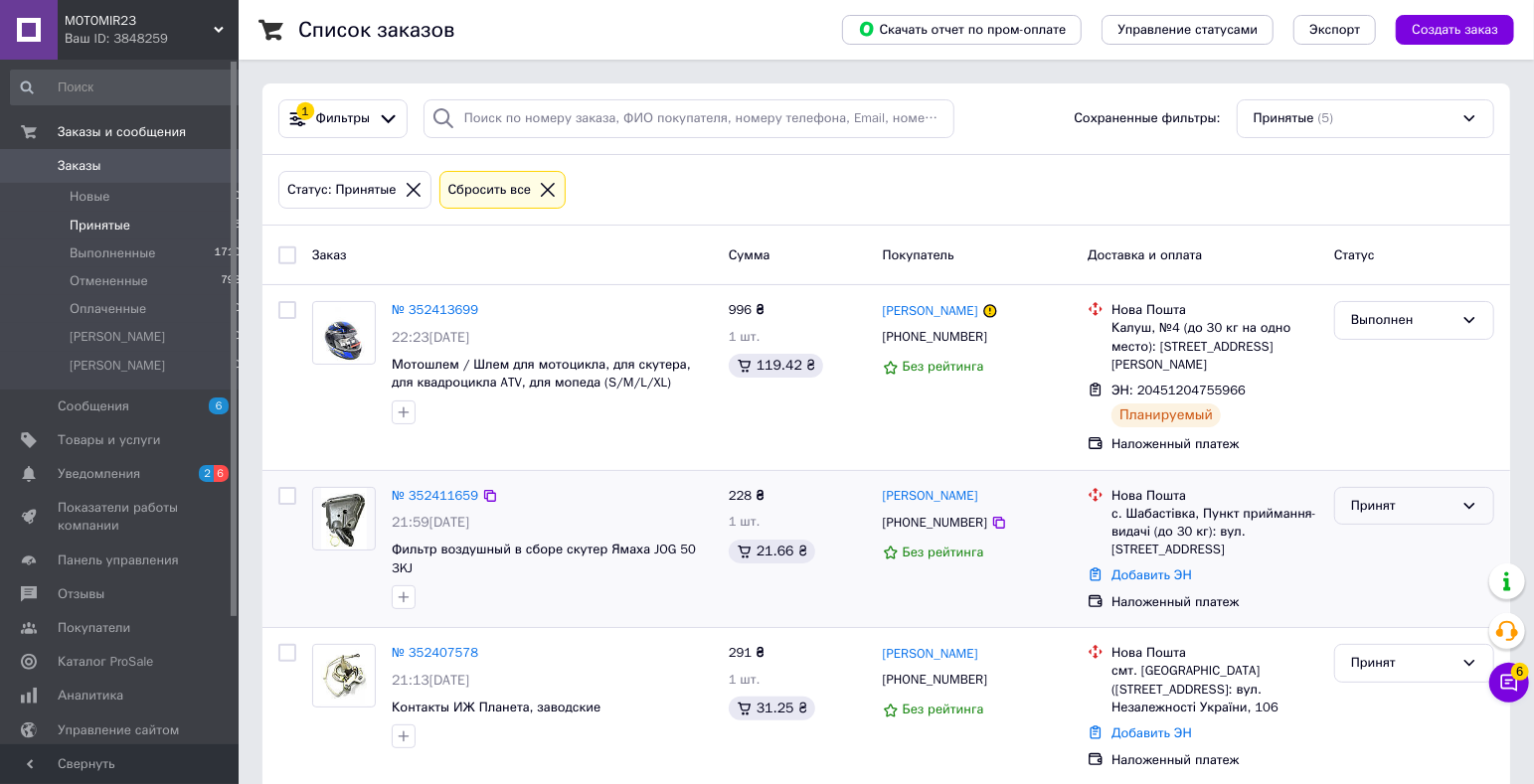 click on "Принят" at bounding box center [1414, 506] 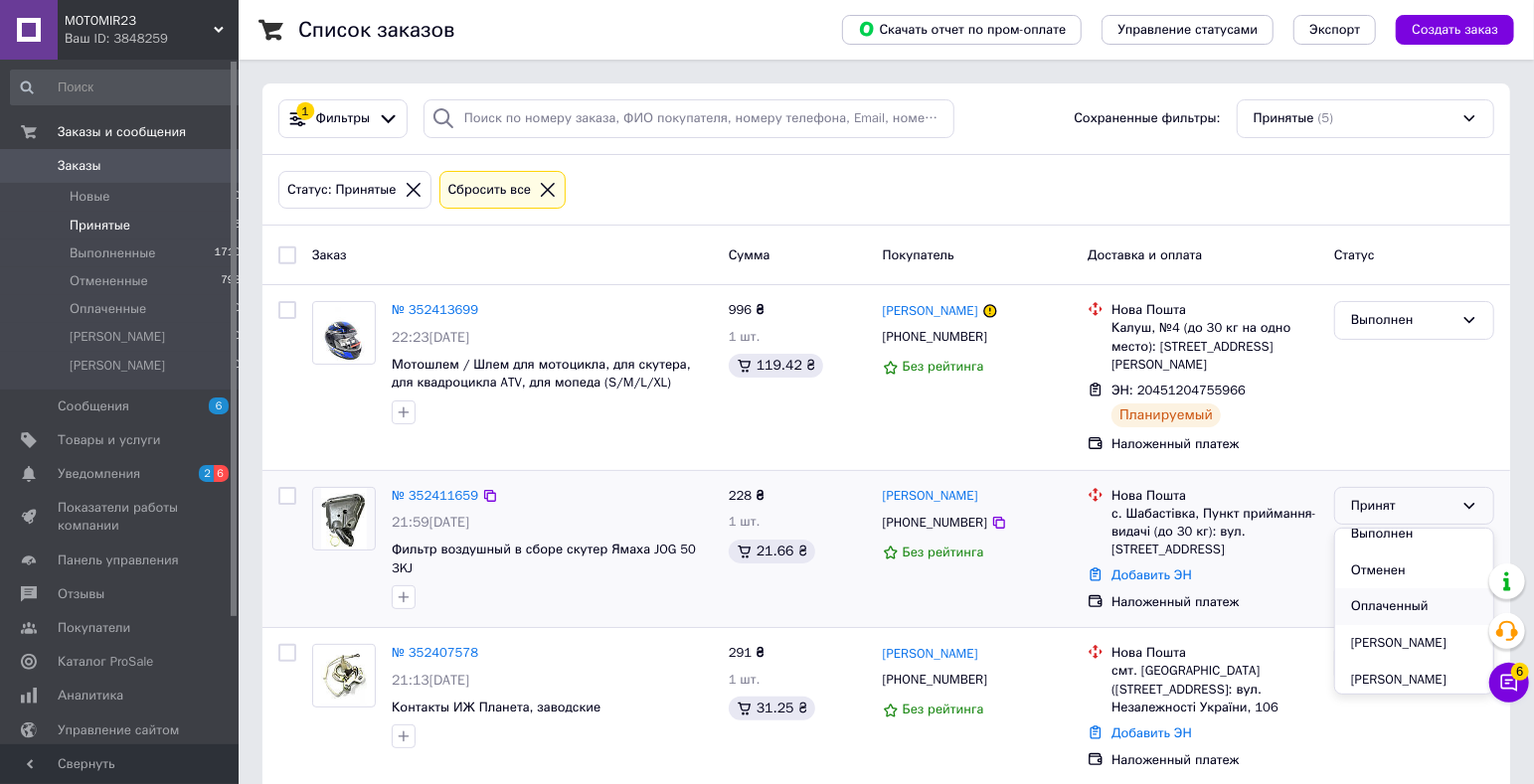 scroll, scrollTop: 18, scrollLeft: 0, axis: vertical 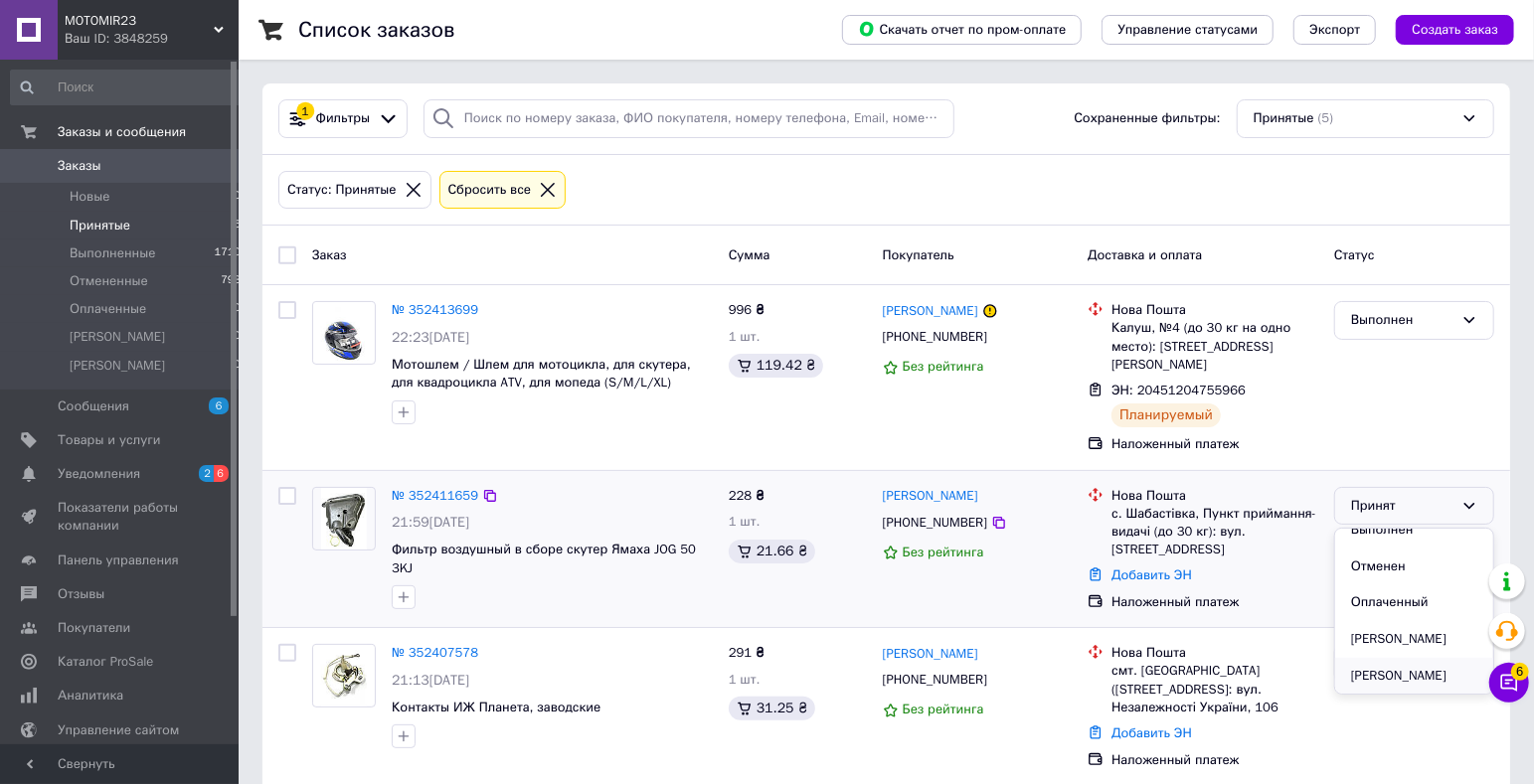 click on "[PERSON_NAME]" at bounding box center [1414, 676] 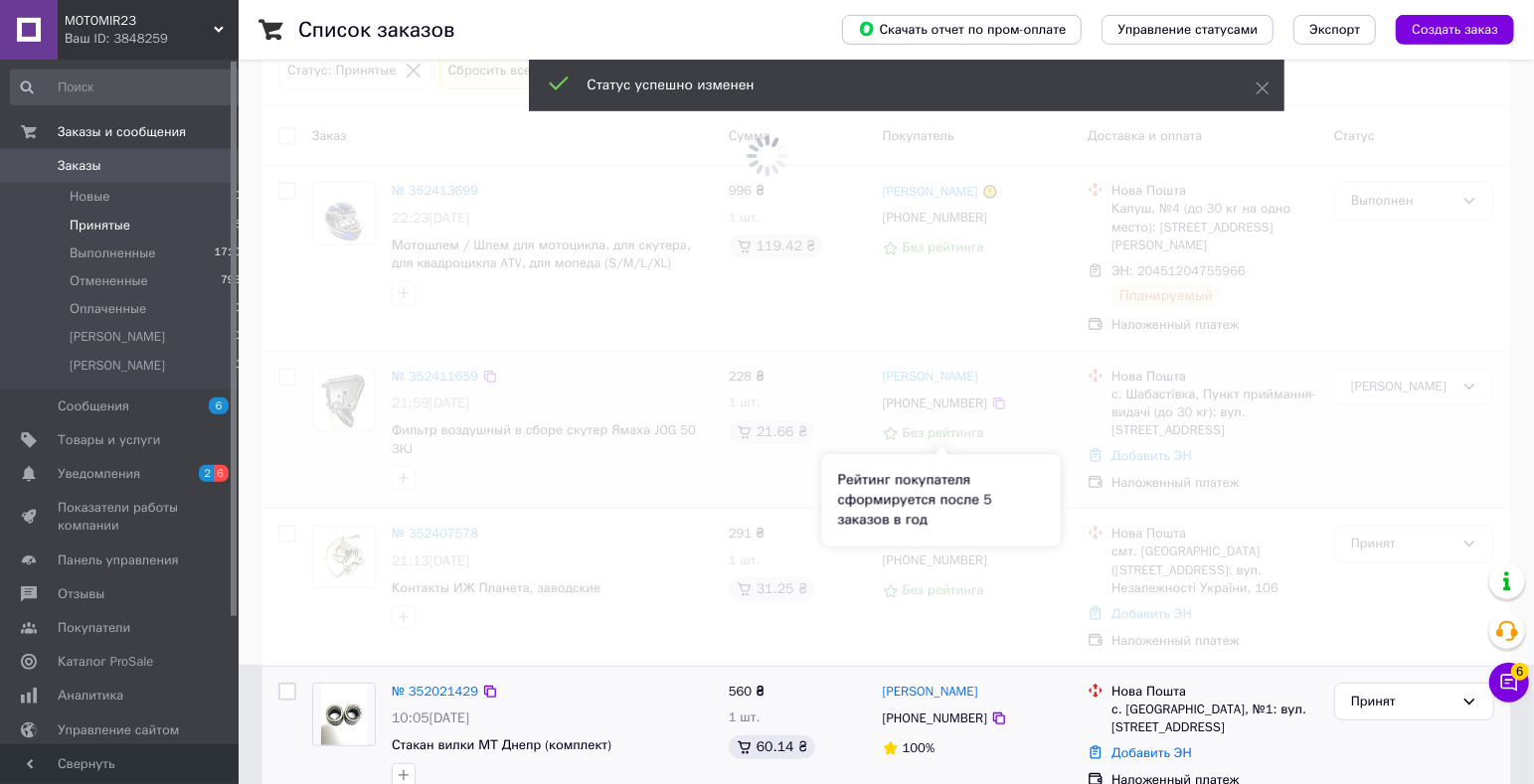 scroll, scrollTop: 313, scrollLeft: 0, axis: vertical 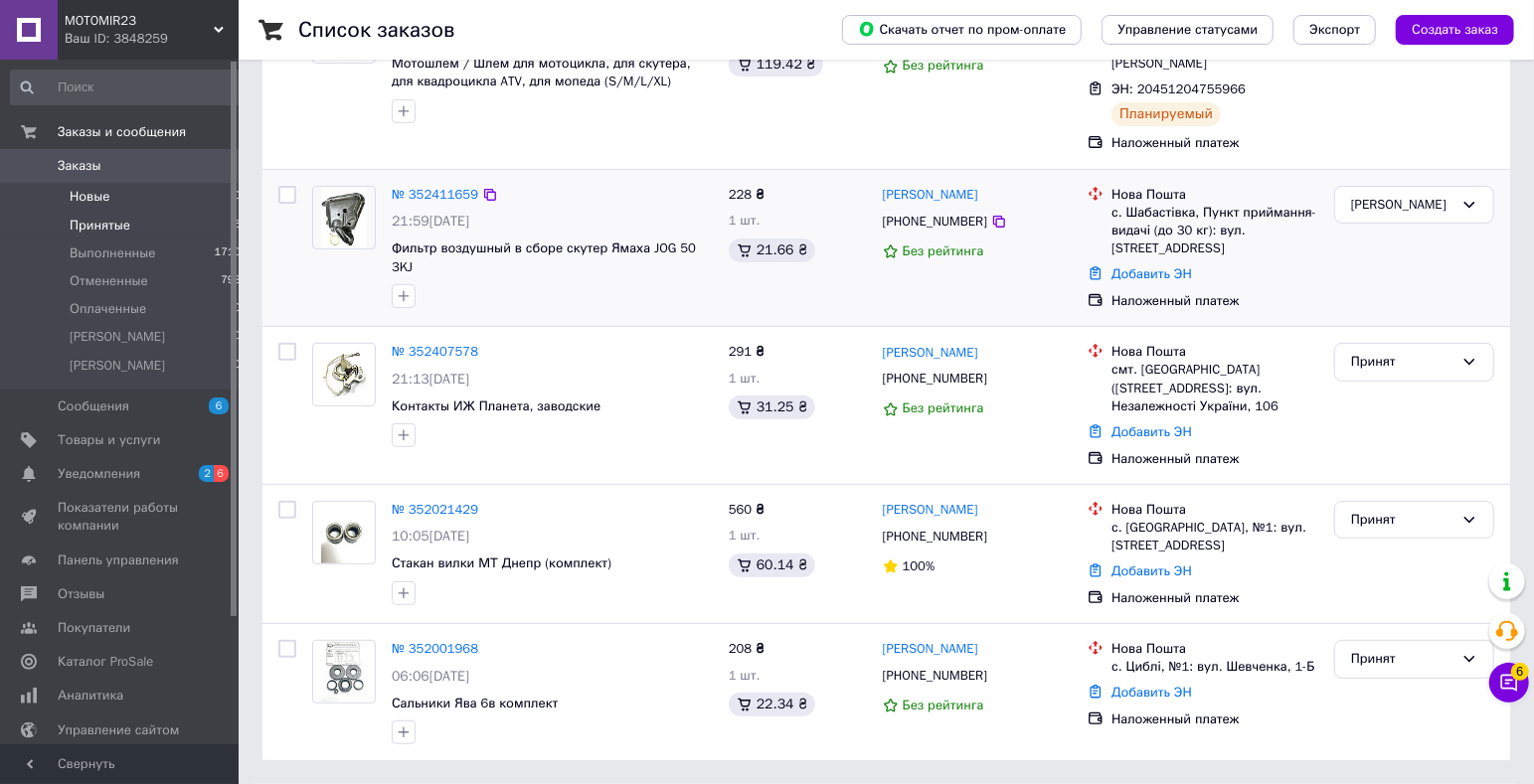 click on "Новые 0" at bounding box center [126, 197] 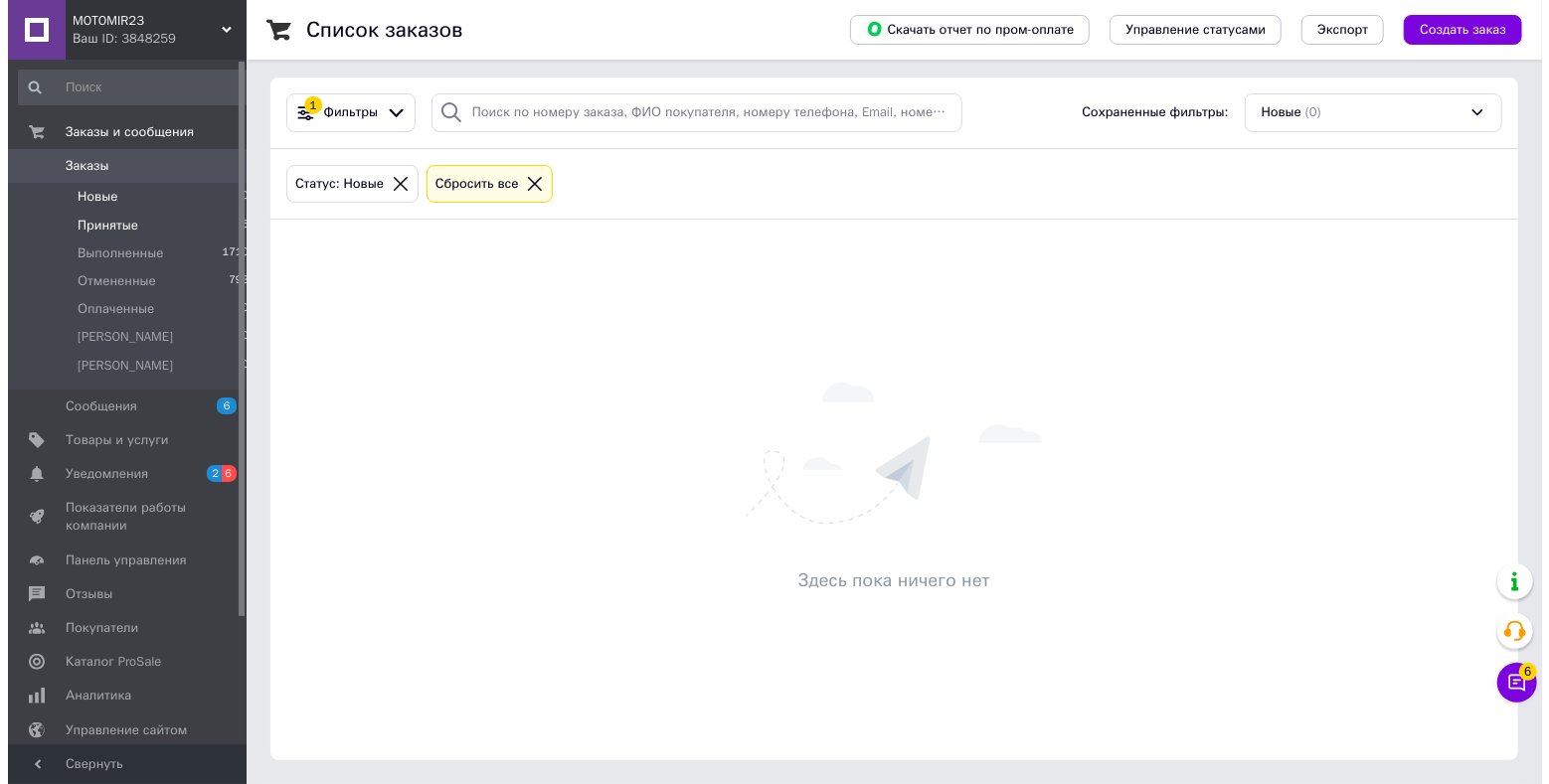 scroll, scrollTop: 0, scrollLeft: 0, axis: both 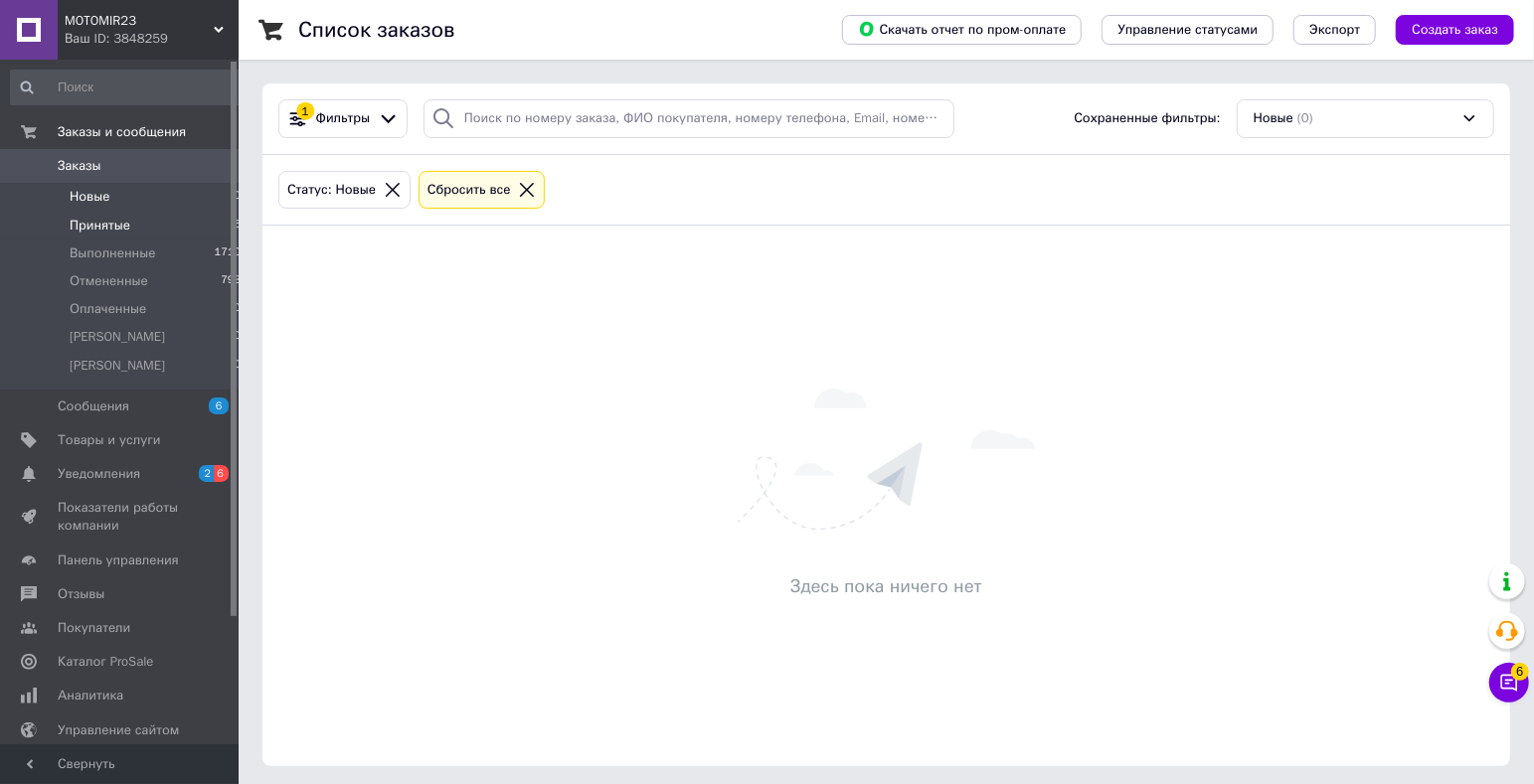 click on "Принятые 5" at bounding box center [126, 226] 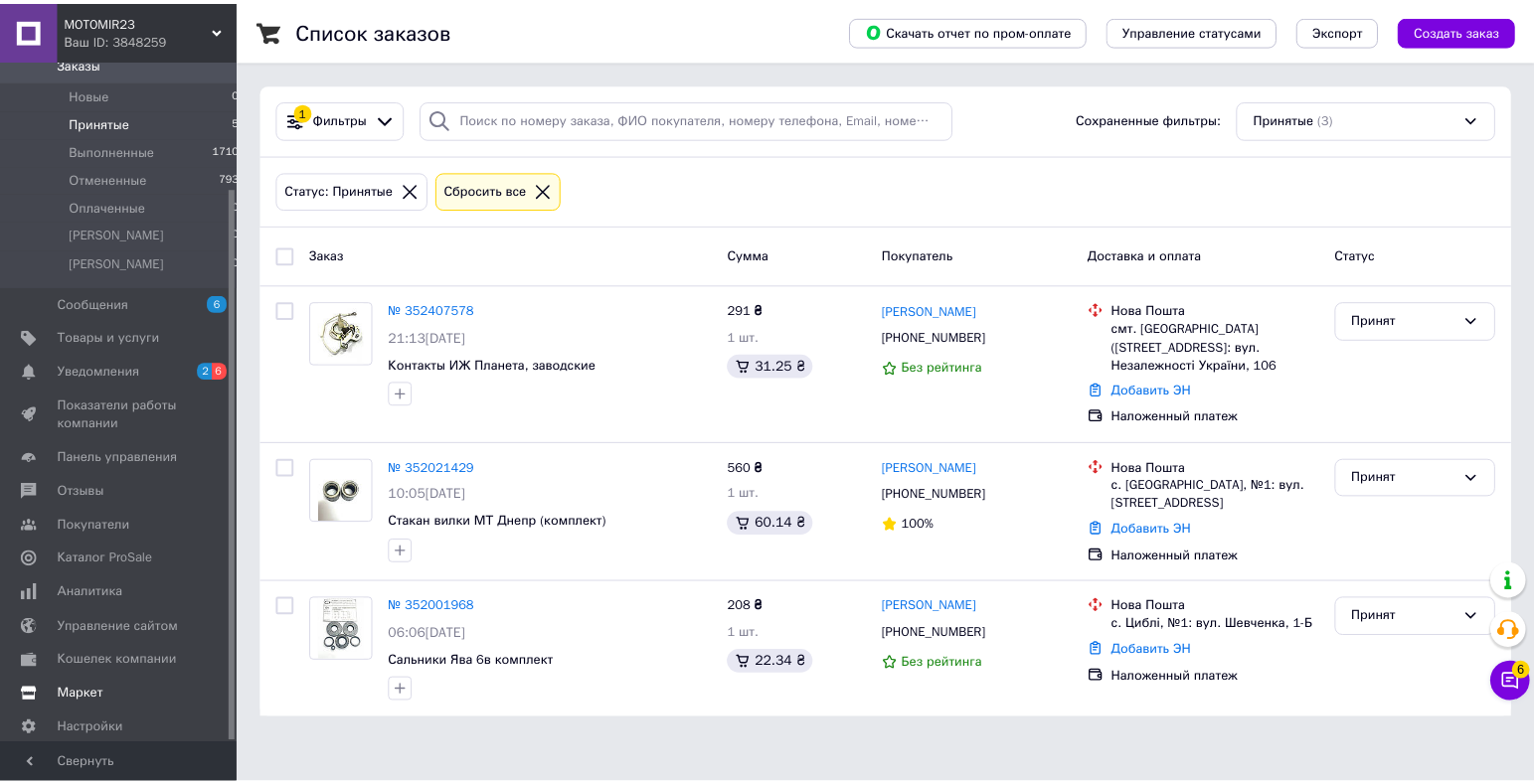 scroll, scrollTop: 157, scrollLeft: 0, axis: vertical 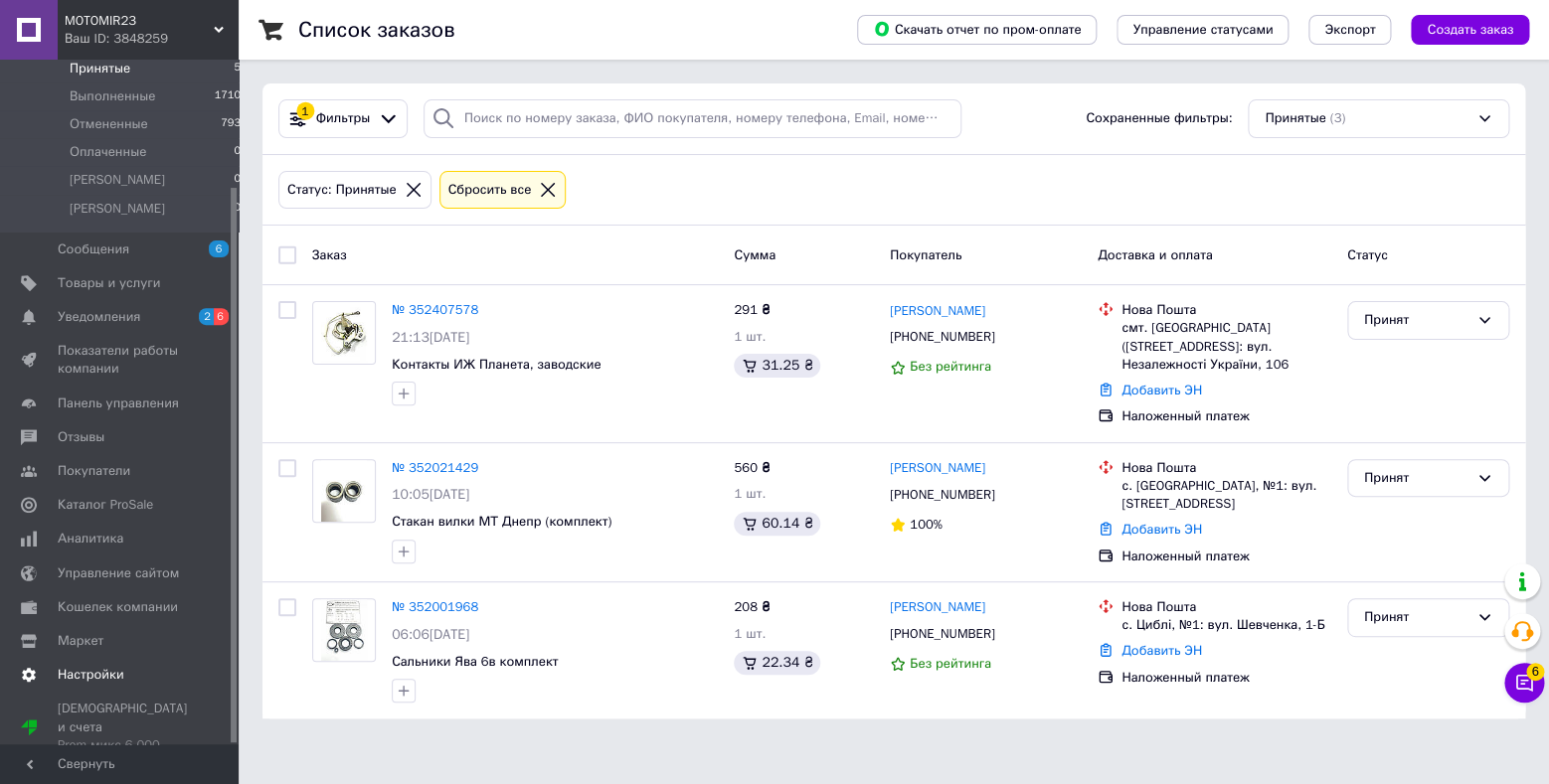 click on "Настройки" at bounding box center (90, 675) 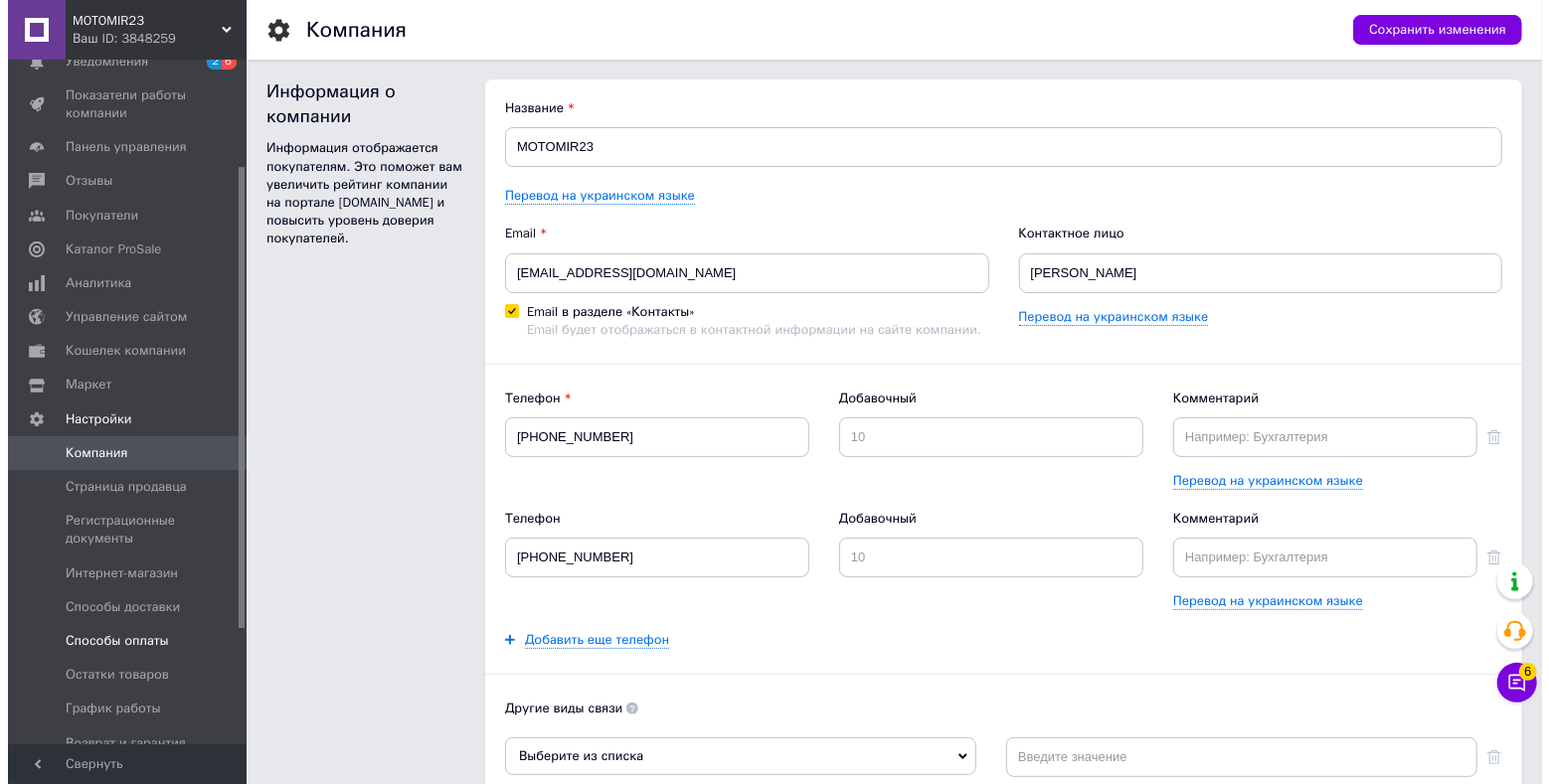 scroll, scrollTop: 0, scrollLeft: 0, axis: both 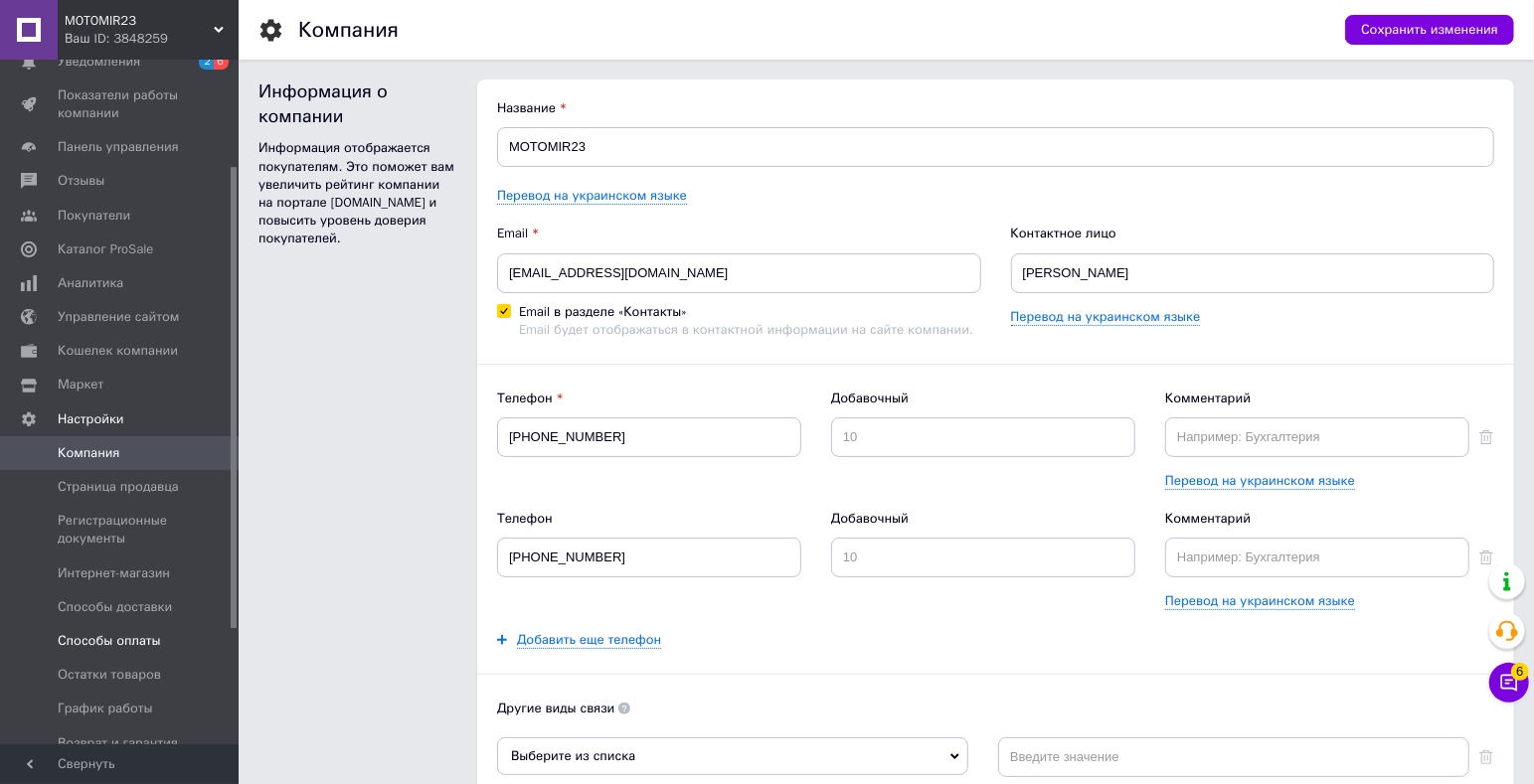 click on "Способы оплаты" at bounding box center (109, 641) 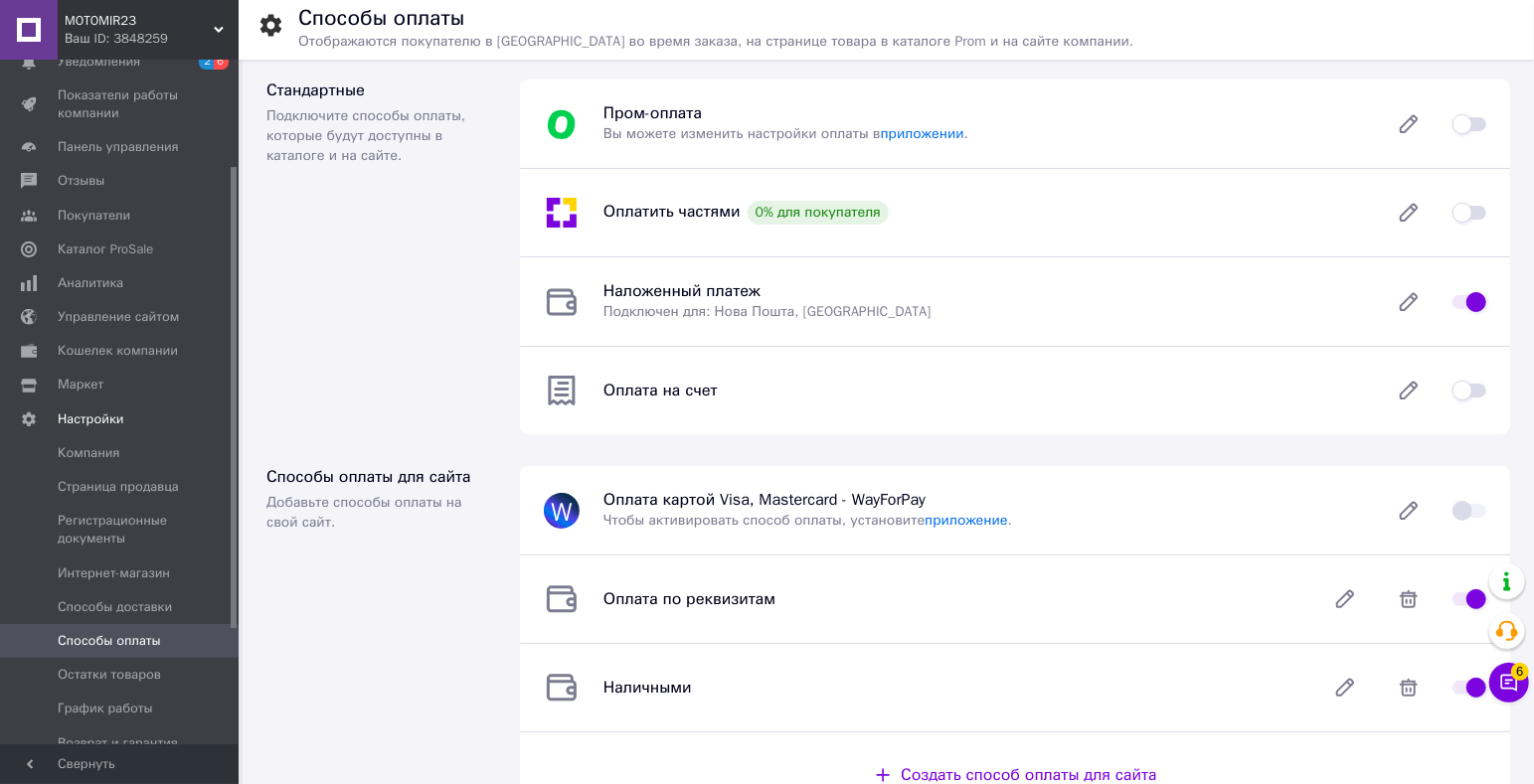 click on "Пром-оплата   Вы можете изменить настройки оплаты в  приложении ." at bounding box center [1015, 123] 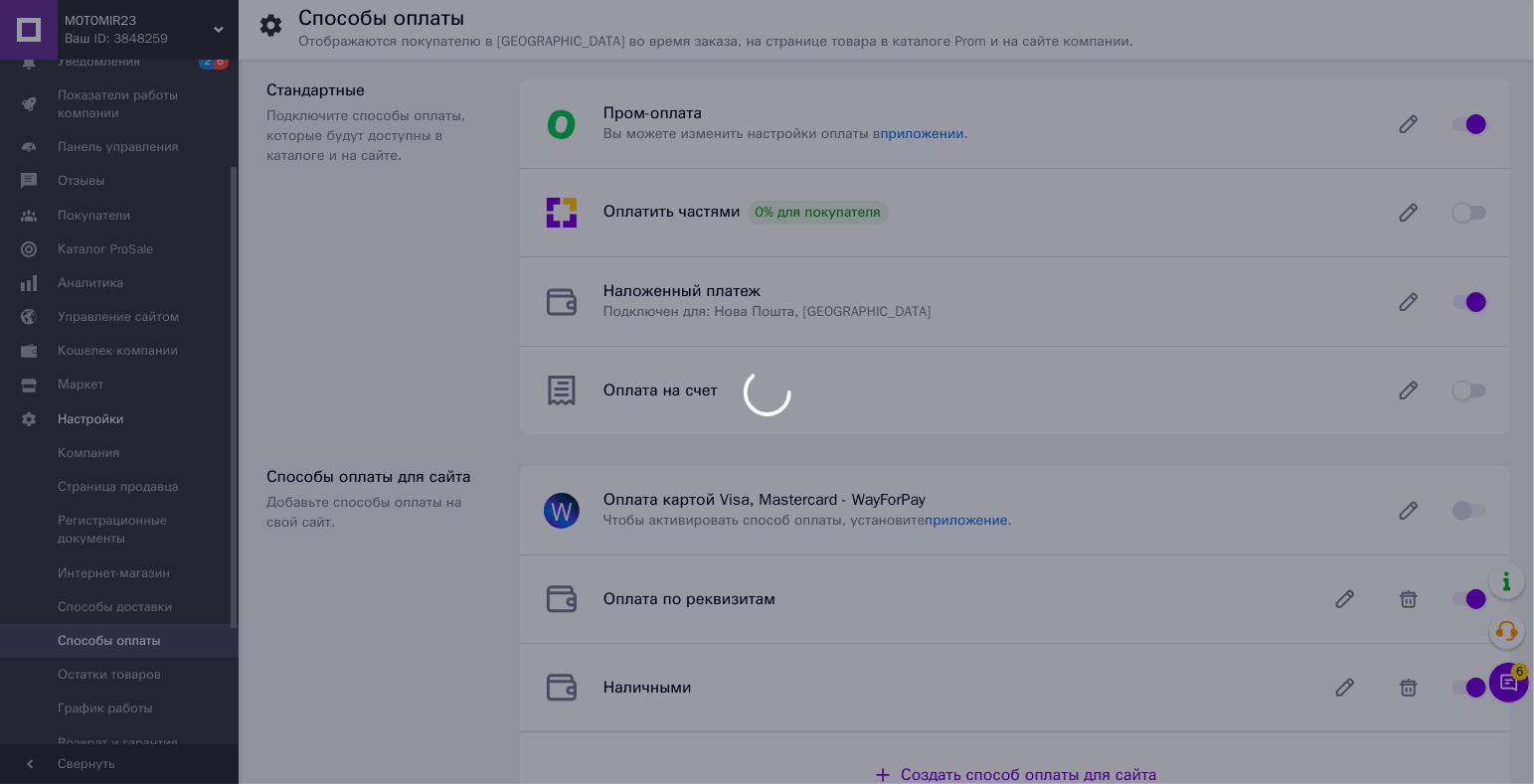 checkbox on "false" 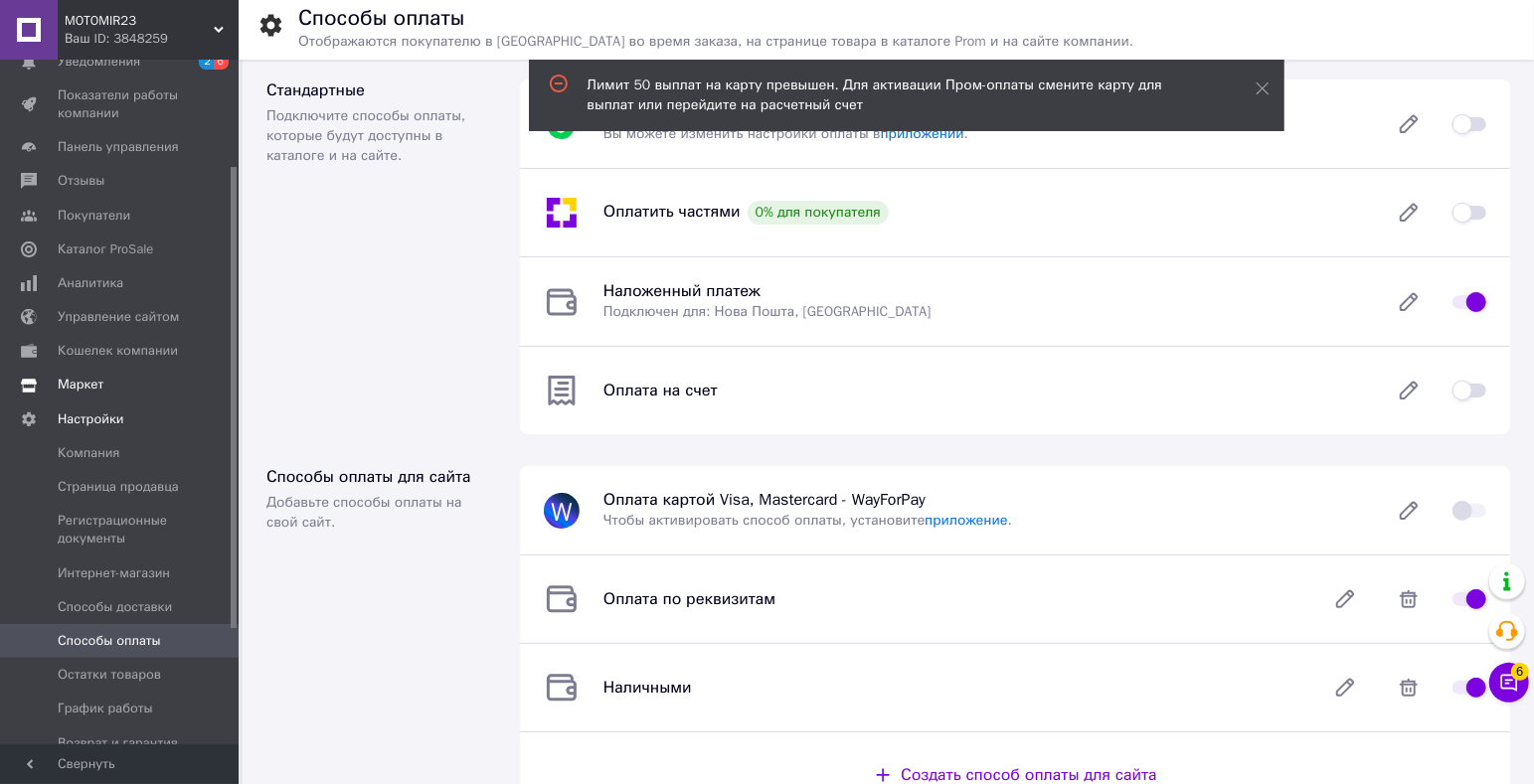 click on "Маркет" at bounding box center [81, 385] 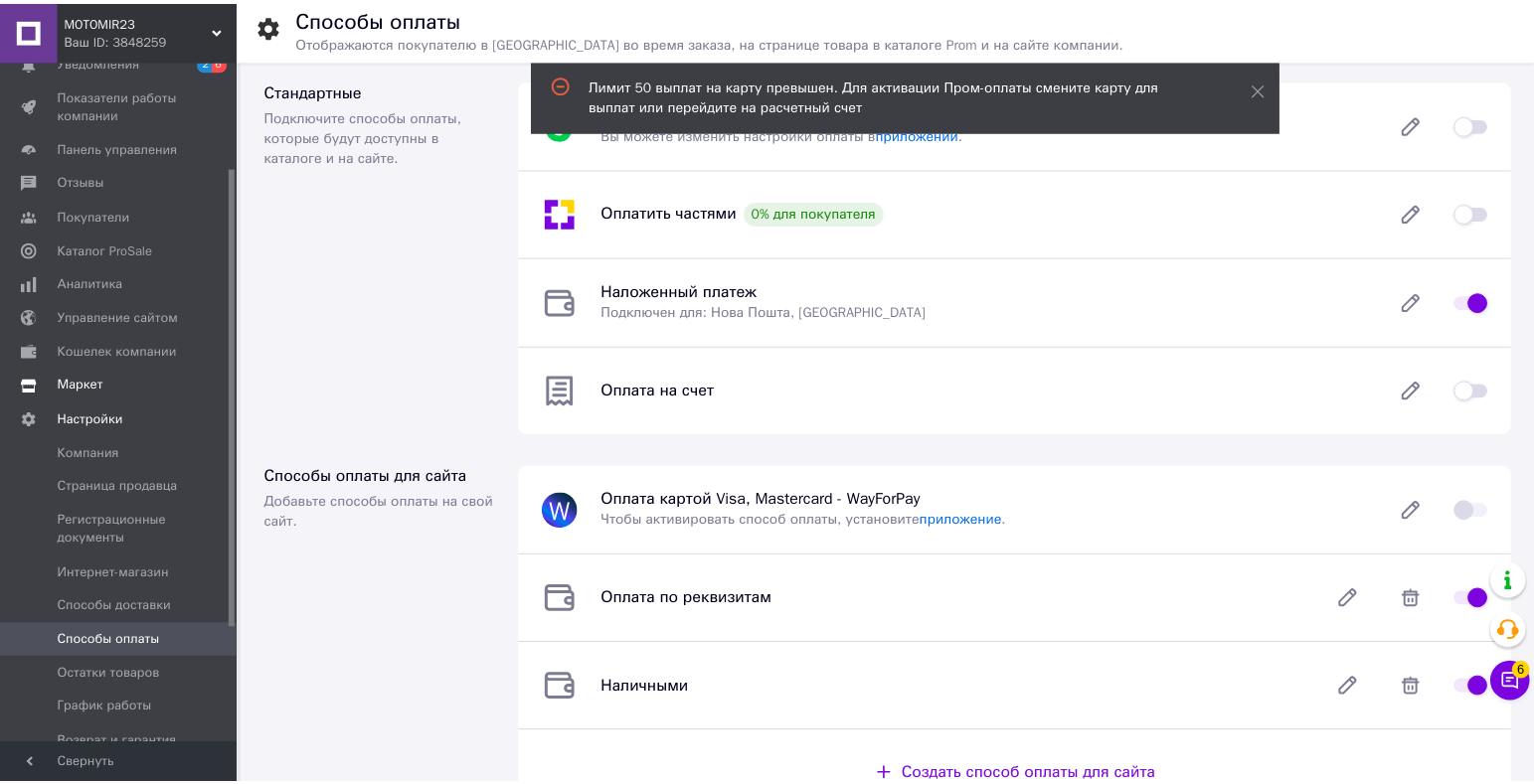 scroll, scrollTop: 37, scrollLeft: 0, axis: vertical 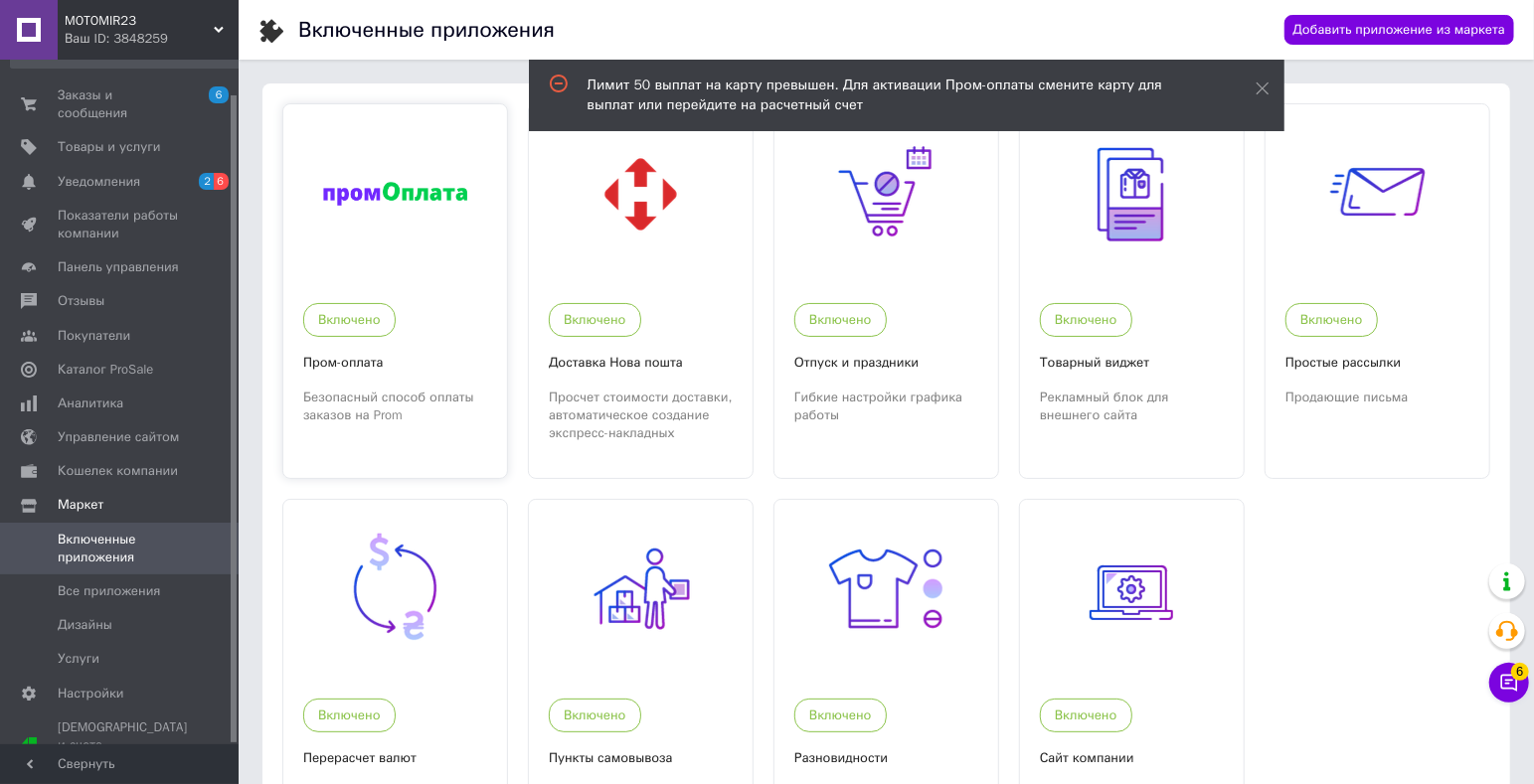 click at bounding box center [395, 194] 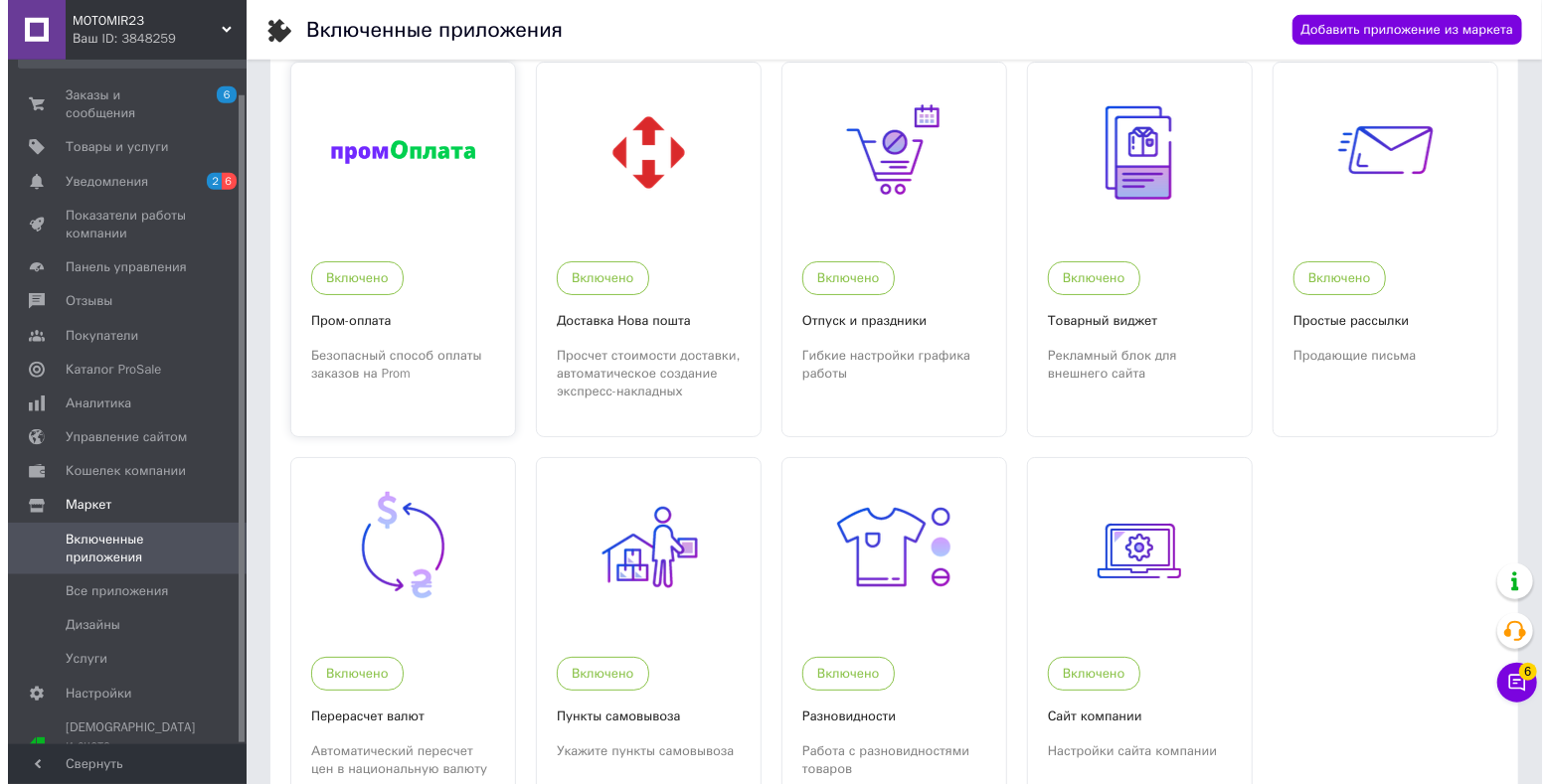 scroll, scrollTop: 0, scrollLeft: 0, axis: both 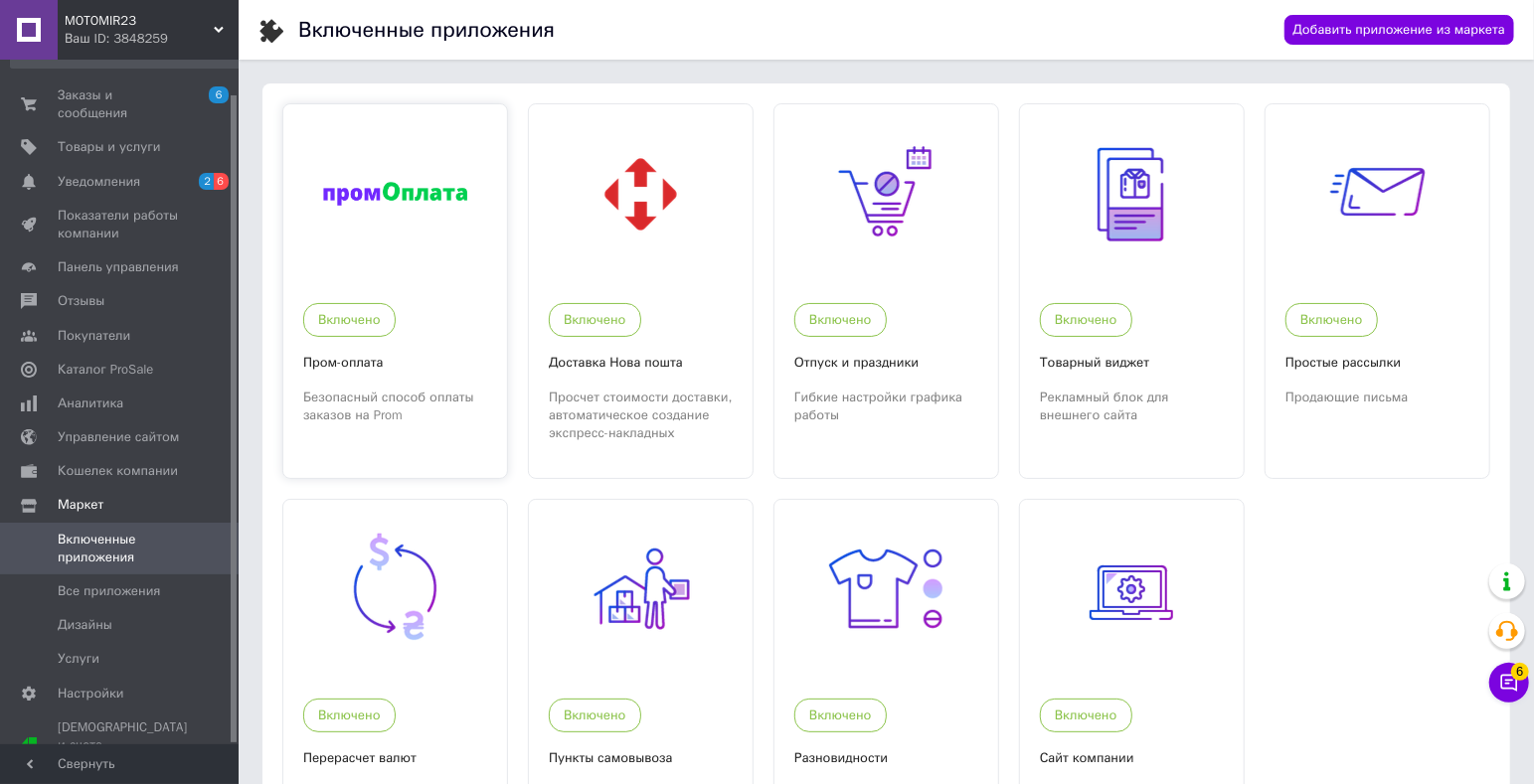 click at bounding box center (395, 194) 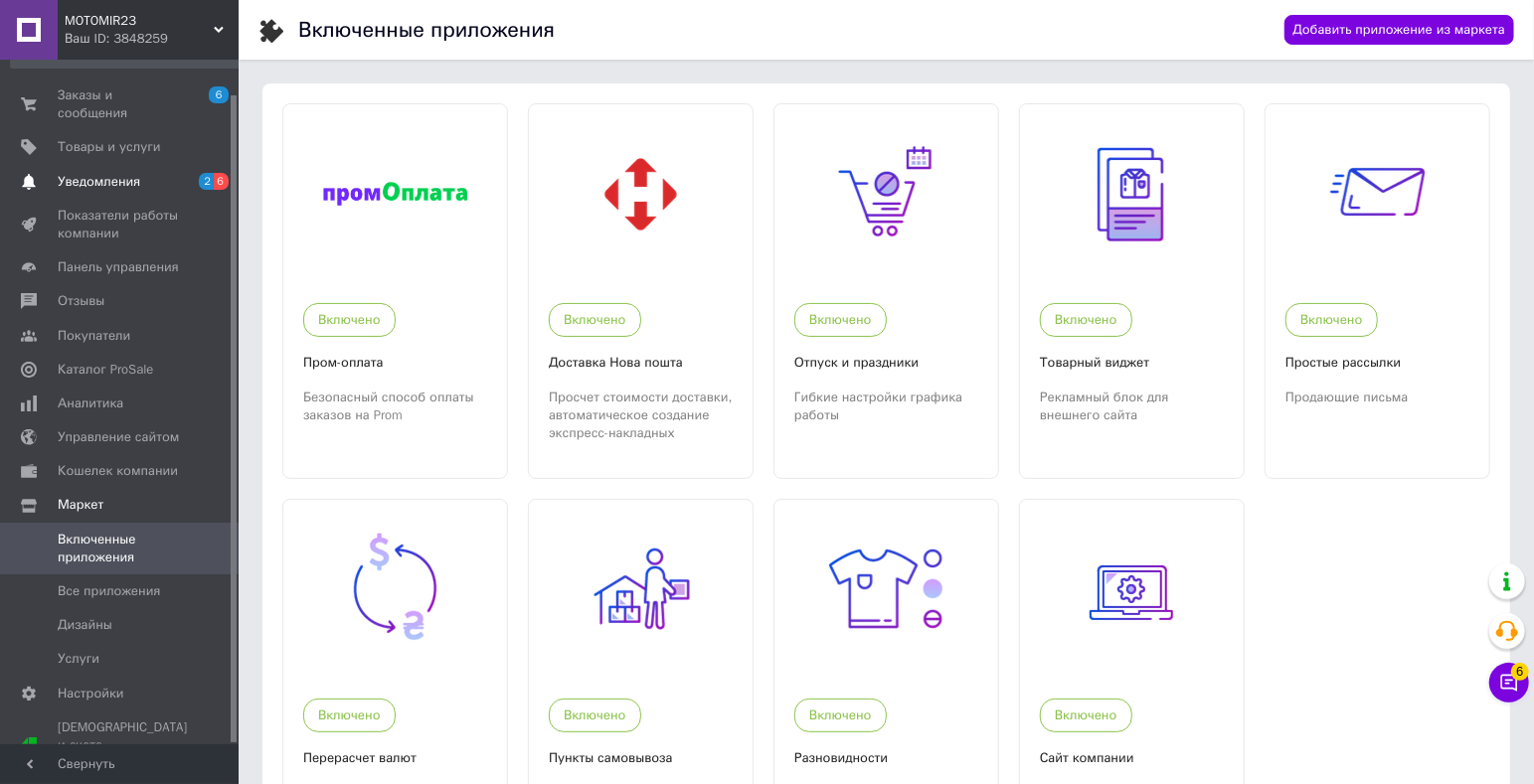 click on "Уведомления 2 6" at bounding box center (126, 182) 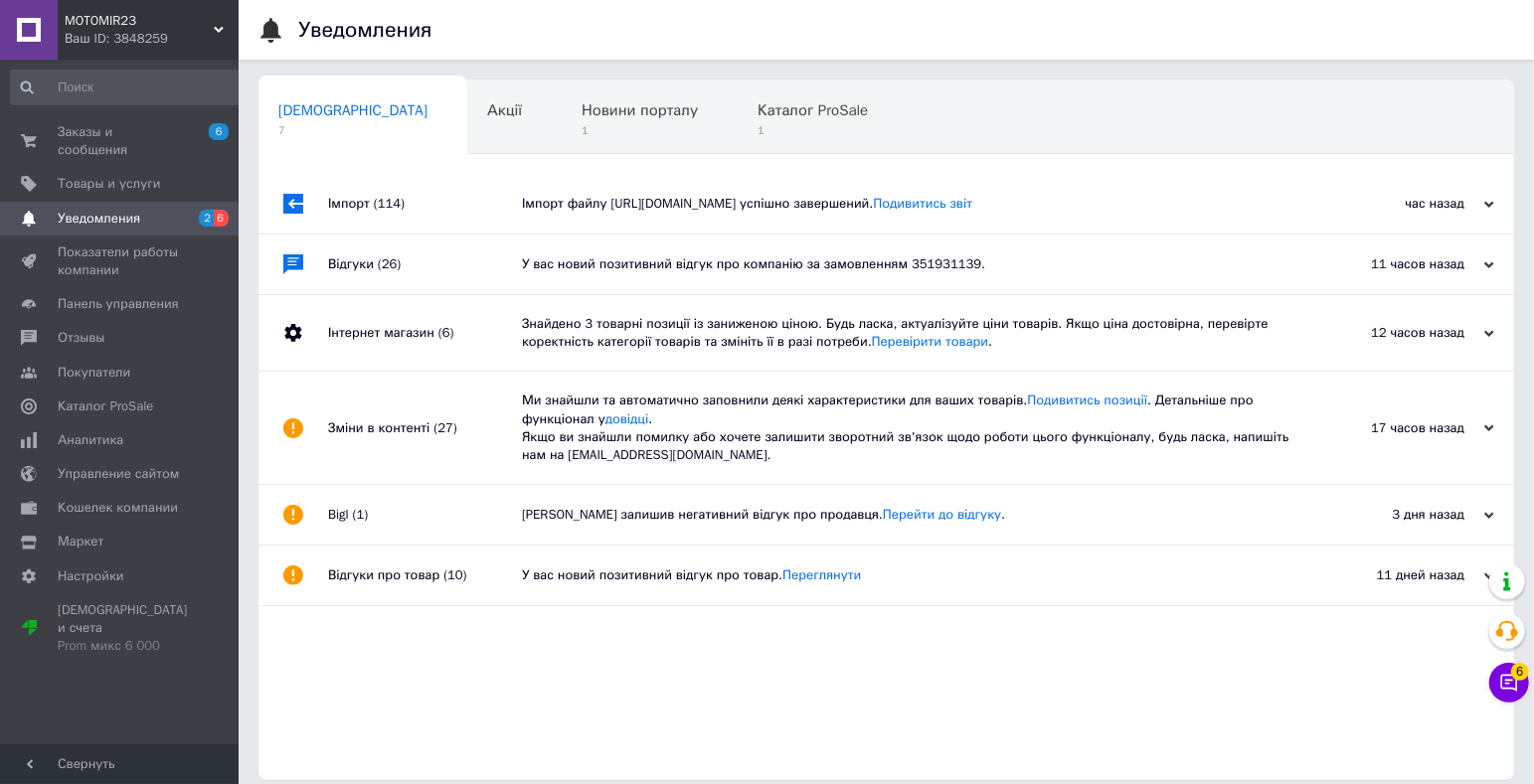 click on "Імпорт   (114)" at bounding box center [425, 204] 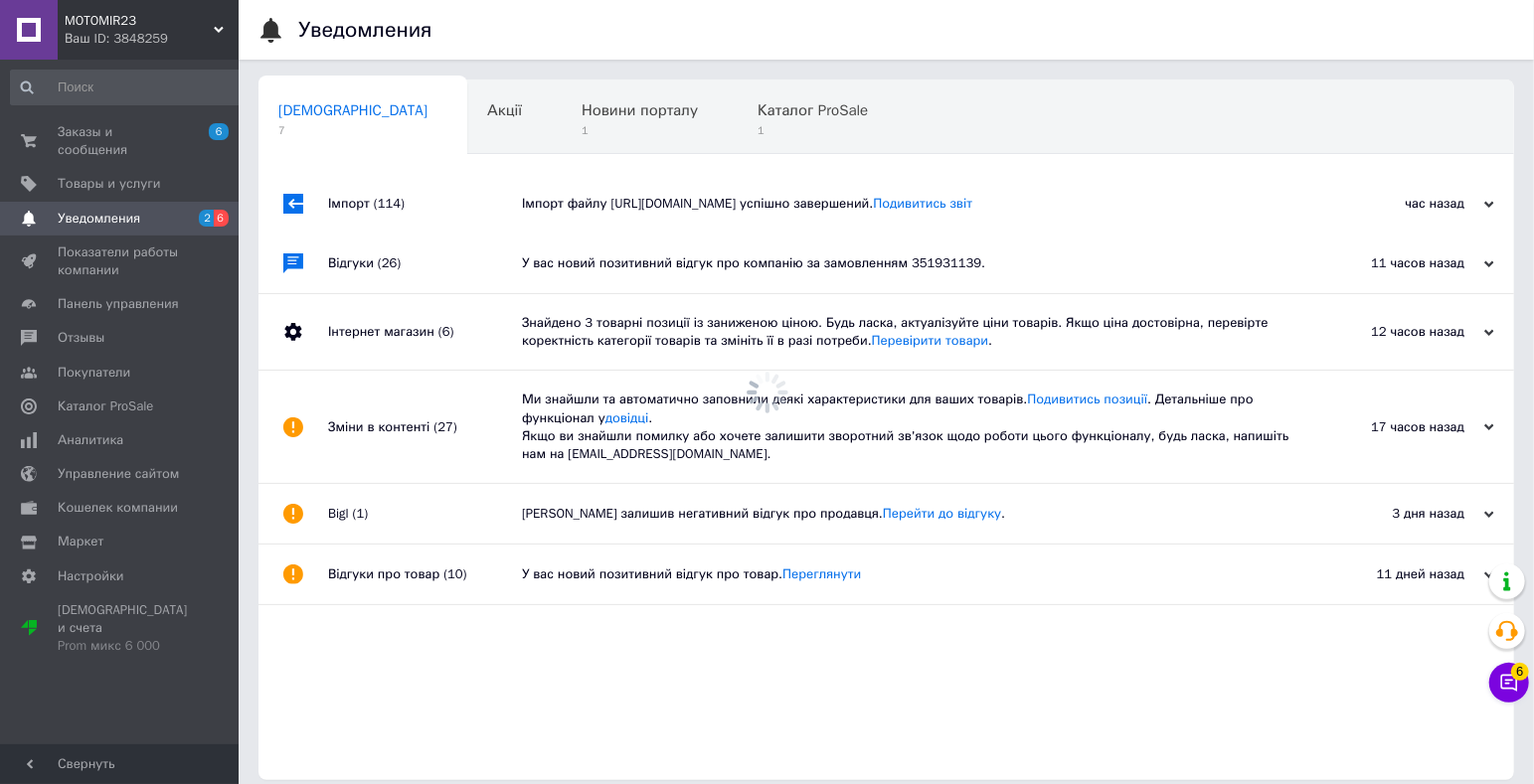 click on "Імпорт   (114)" at bounding box center (425, 204) 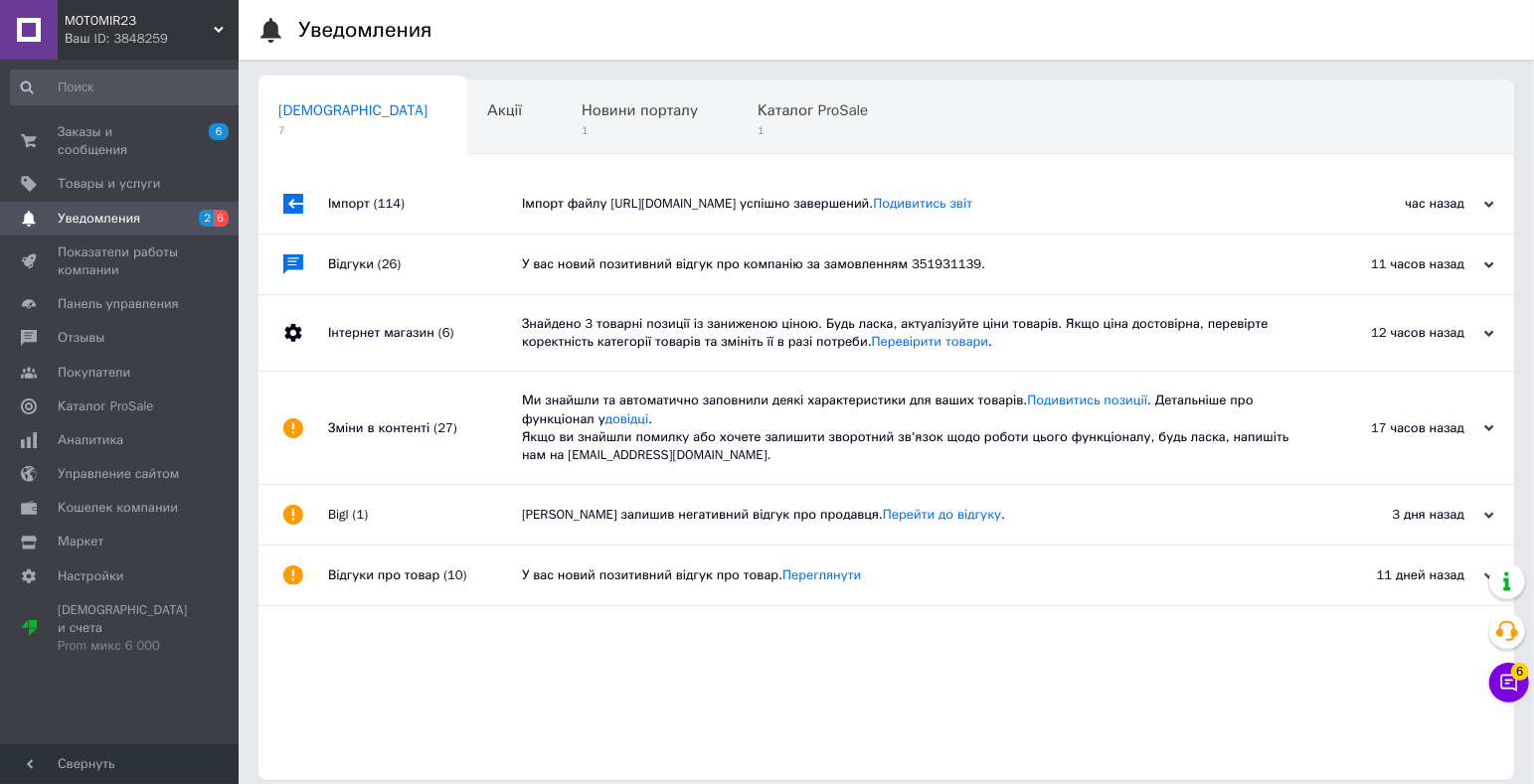 click on "Відгуки   (26)" at bounding box center [425, 264] 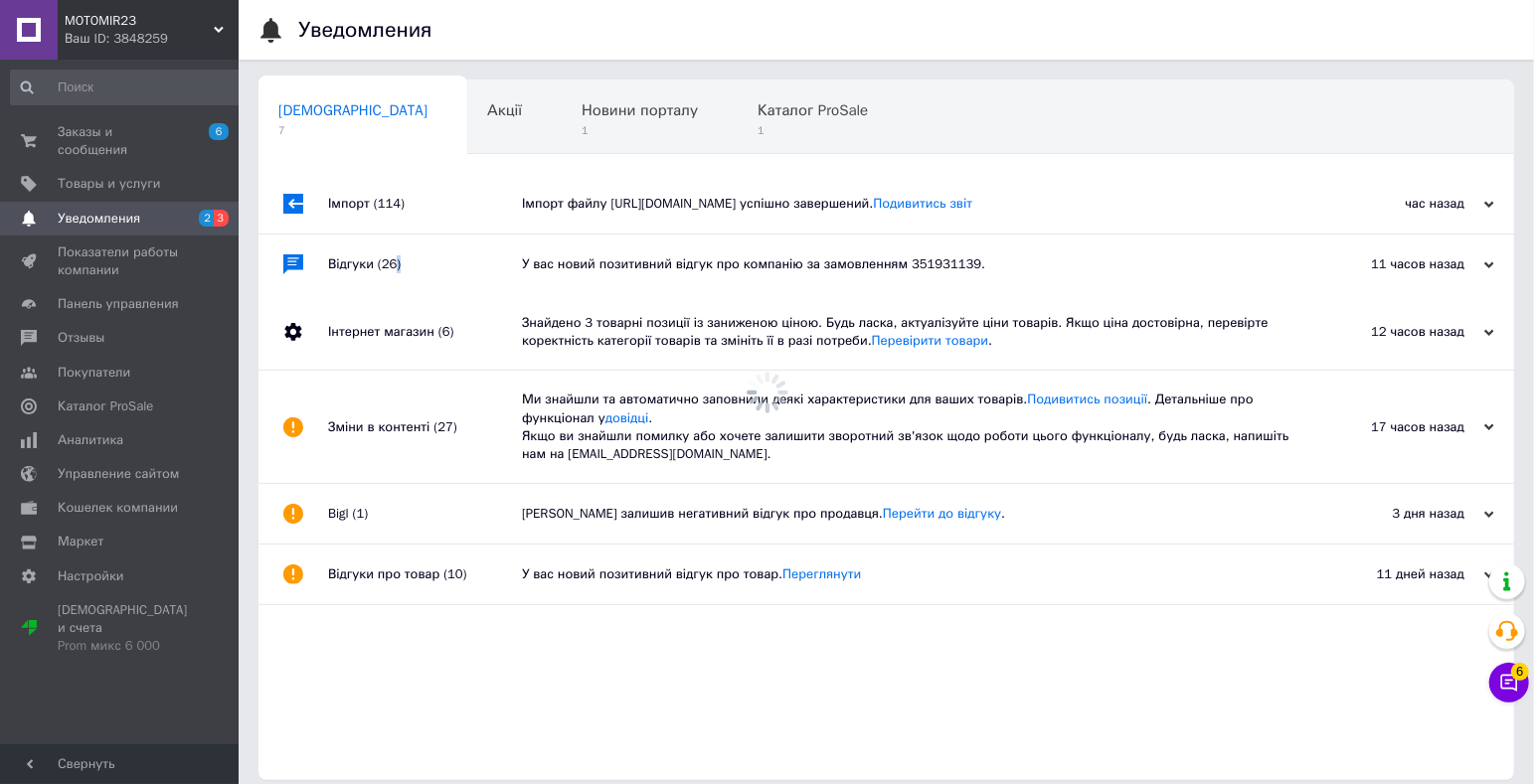 click on "Відгуки   (26)" at bounding box center [425, 264] 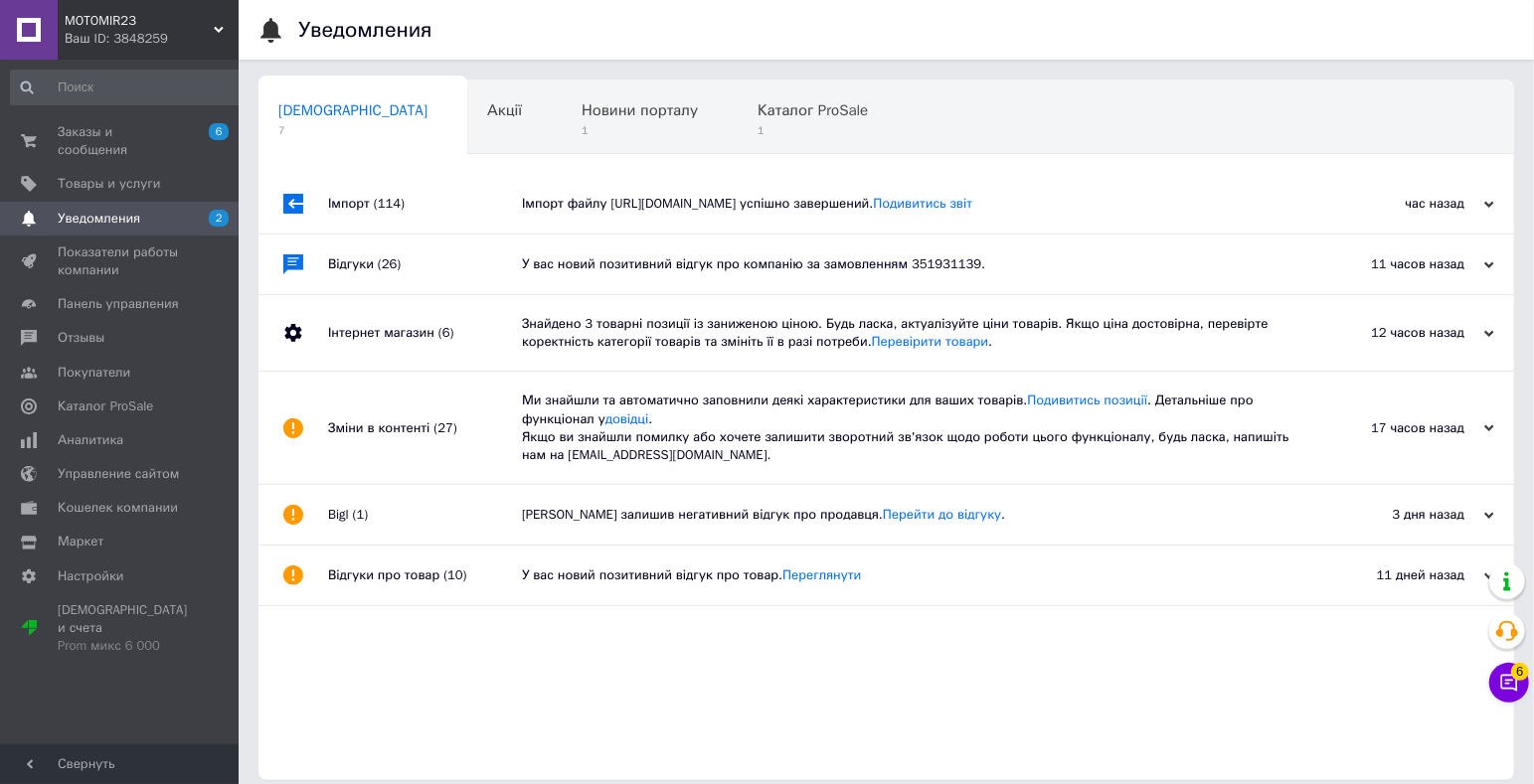 click on "(6)" at bounding box center (446, 332) 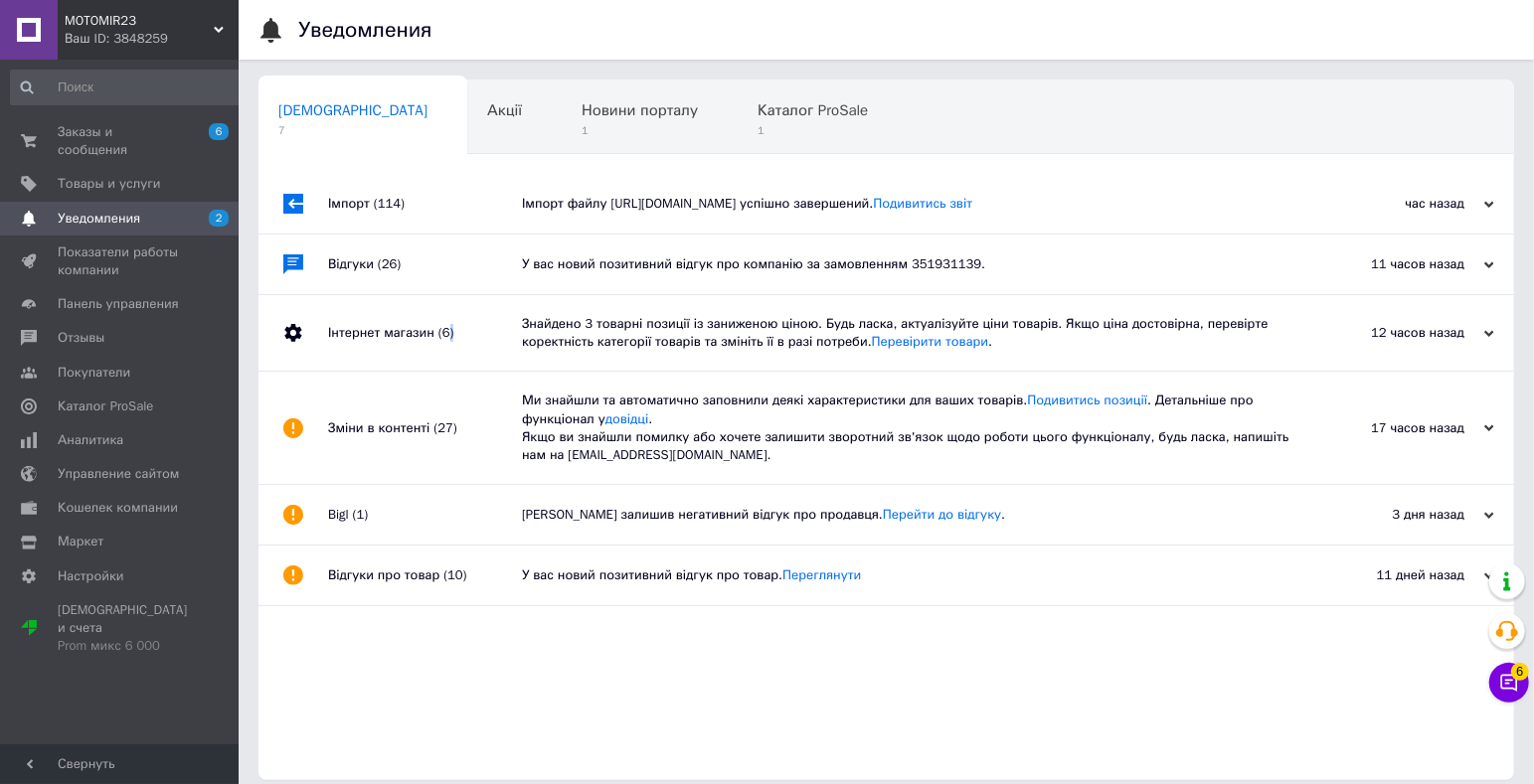 click on "(6)" at bounding box center (446, 332) 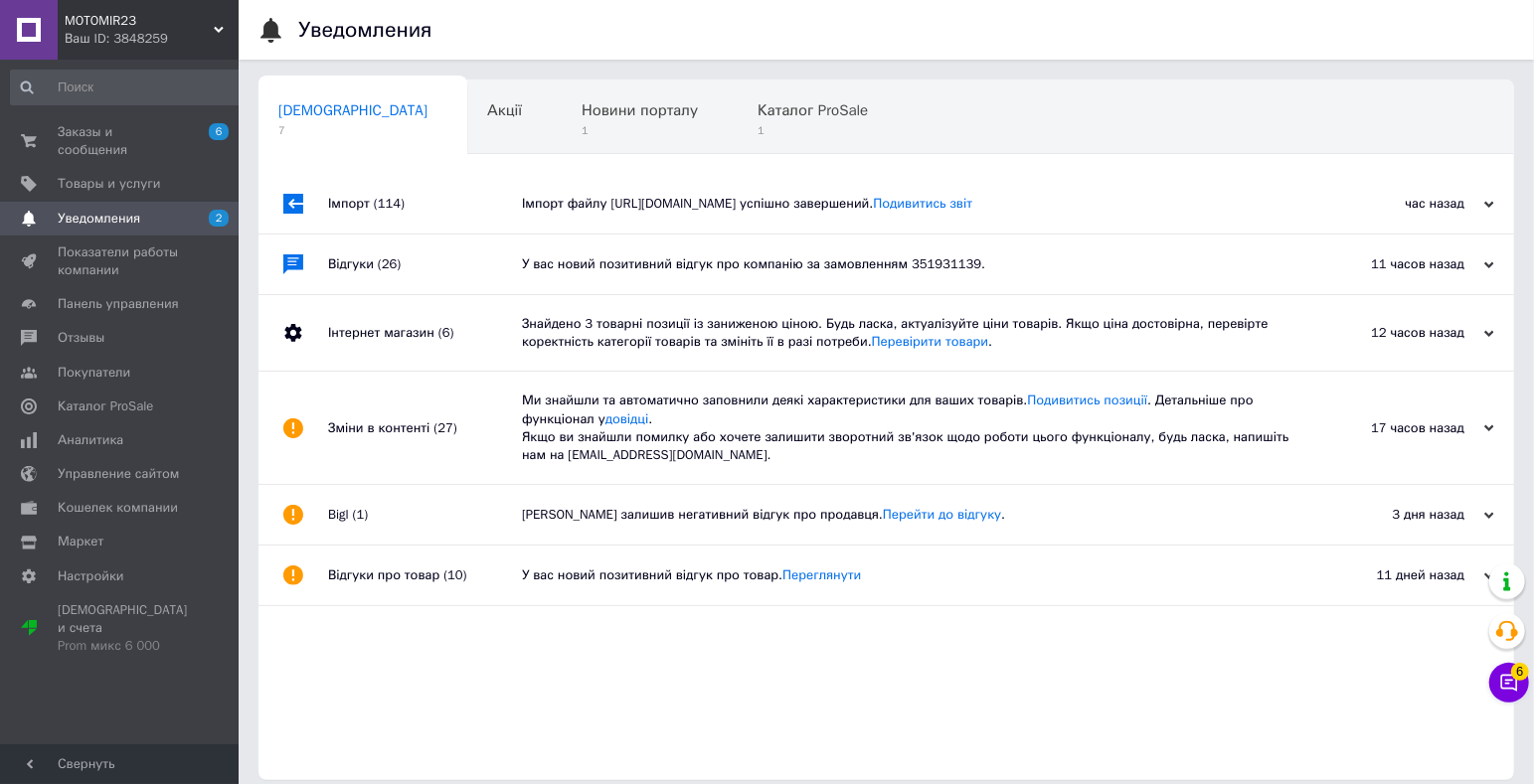click on "Зміни в контенті   (27)" at bounding box center (425, 427) 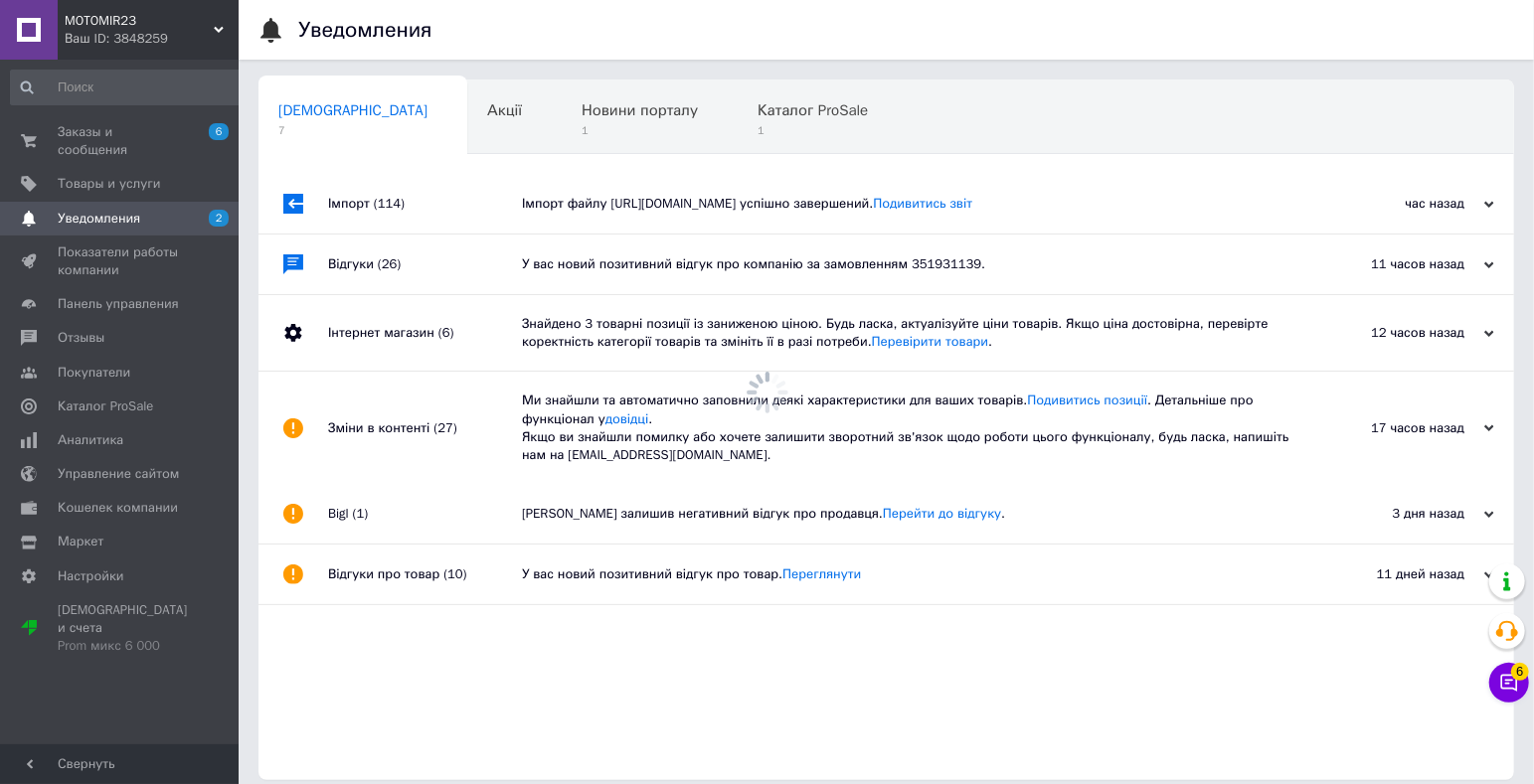 click on "Зміни в контенті   (27)" at bounding box center (425, 427) 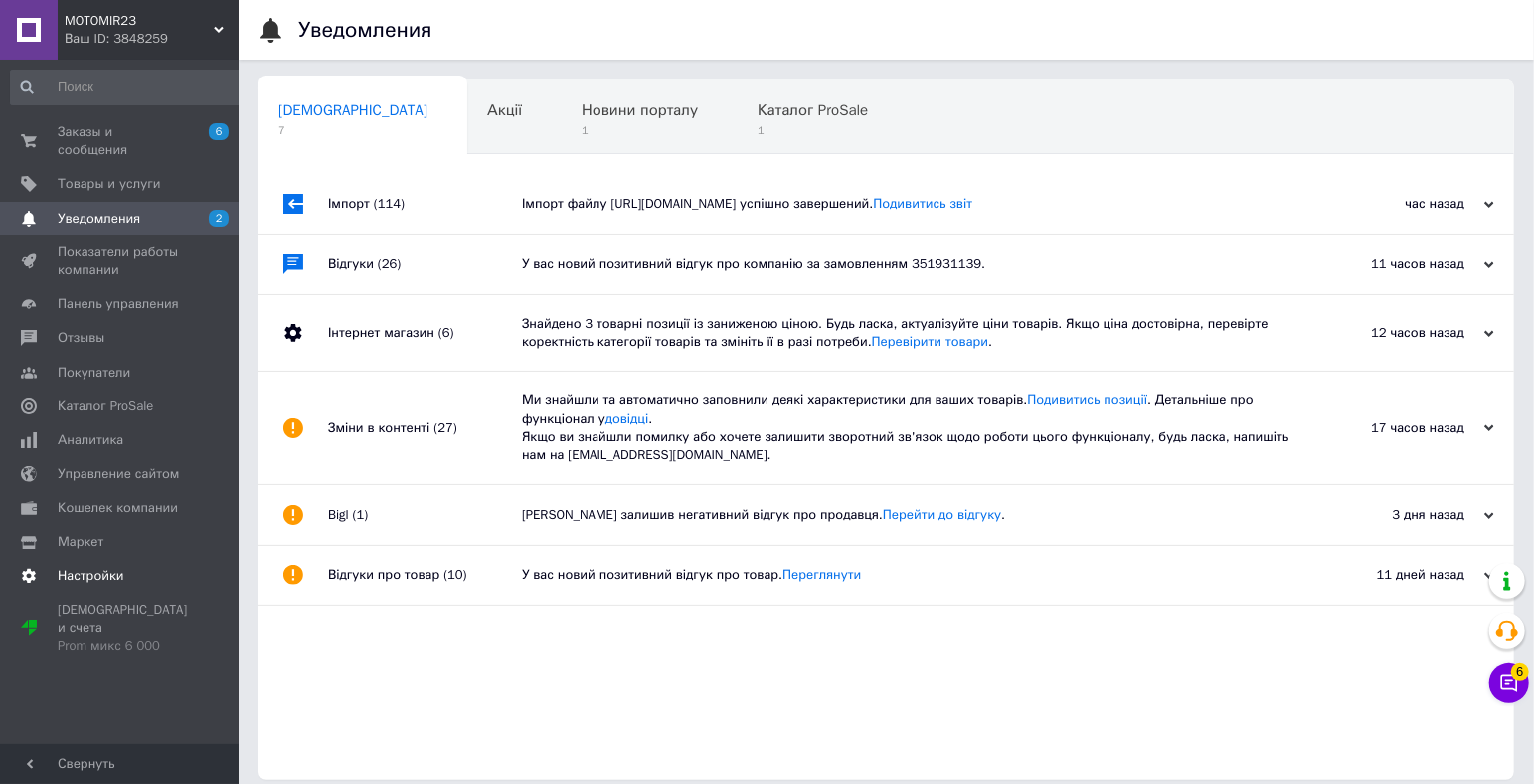 click on "Настройки" at bounding box center (90, 576) 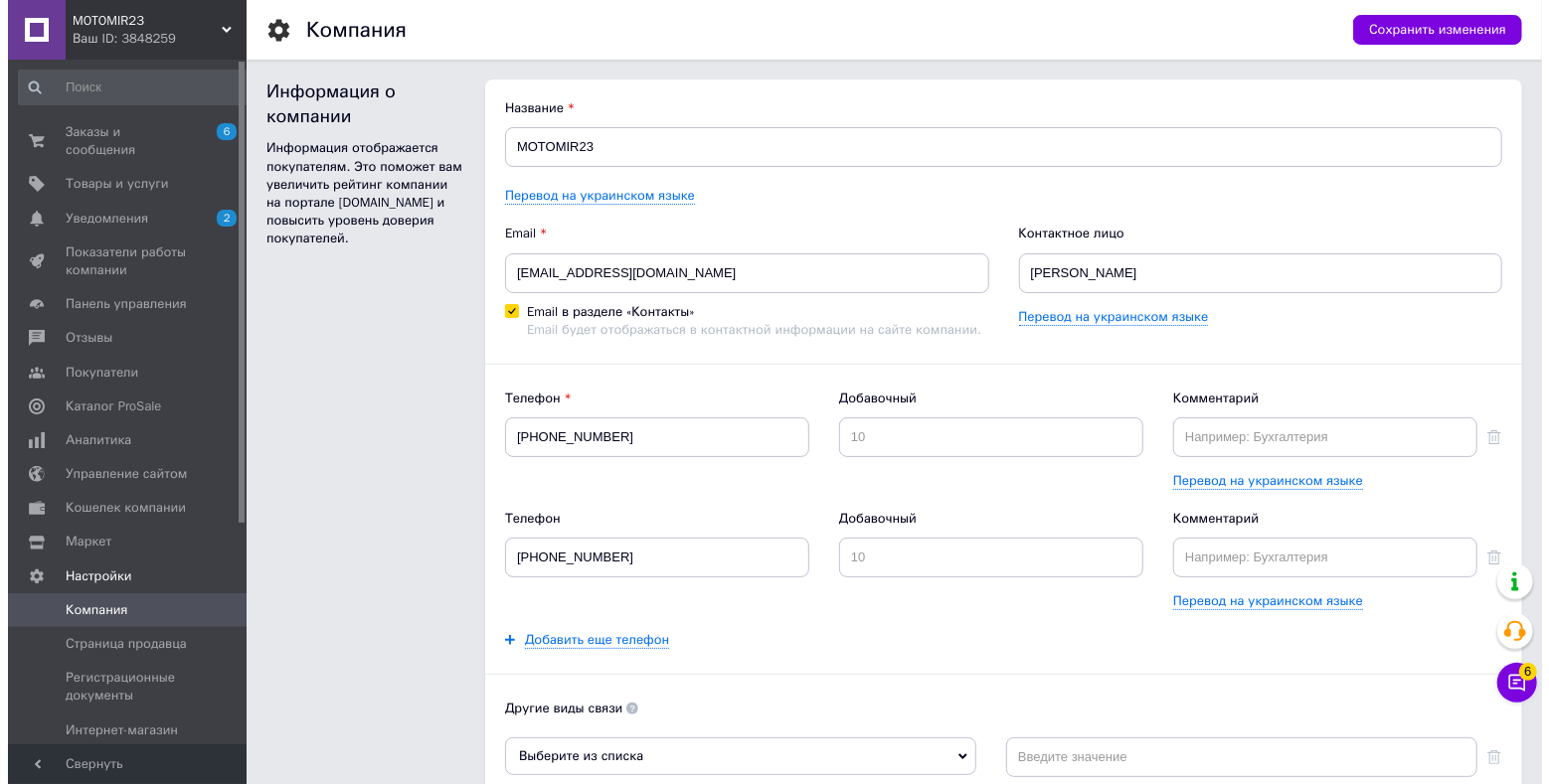 scroll, scrollTop: 0, scrollLeft: 0, axis: both 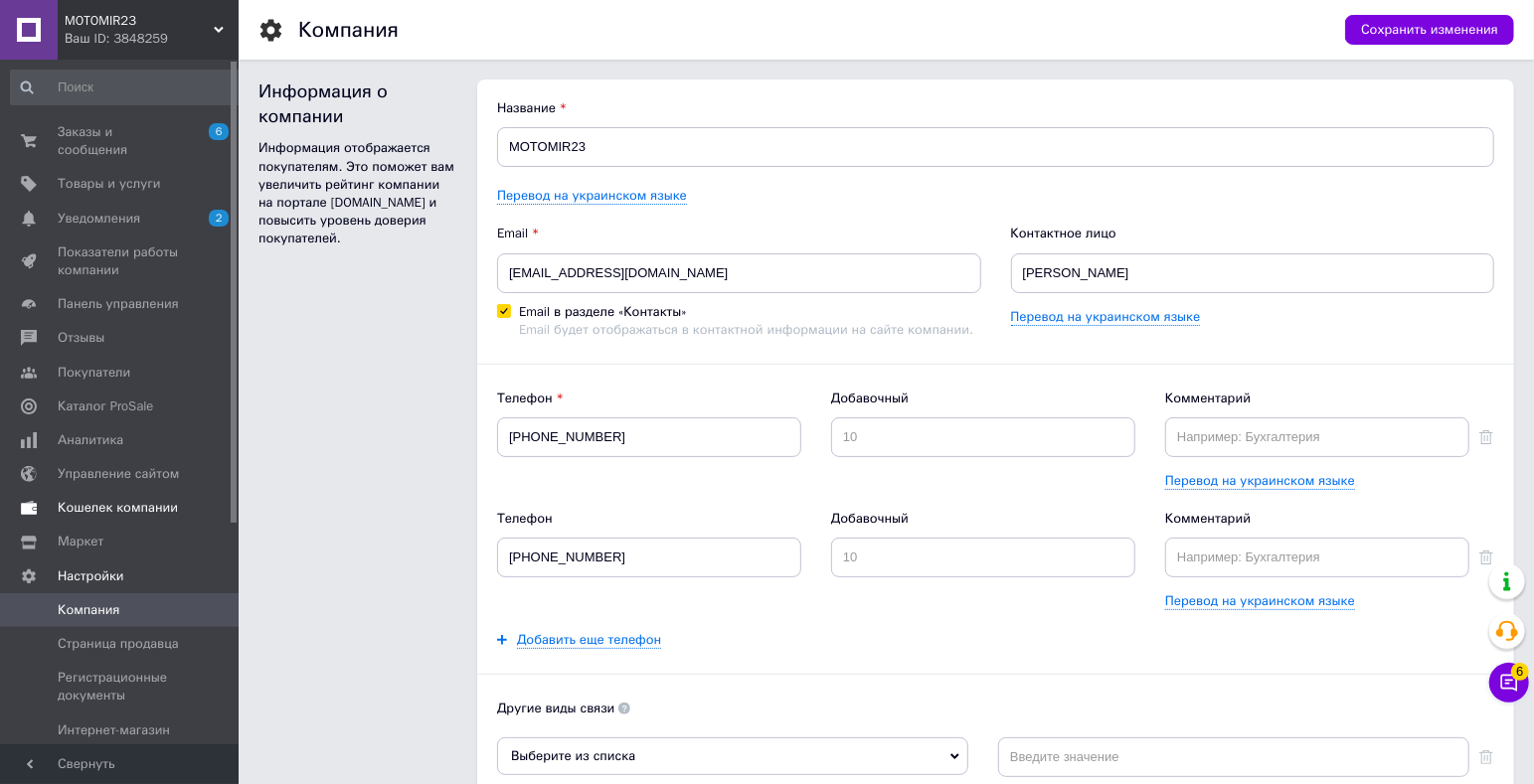 click on "Кошелек компании" at bounding box center [117, 508] 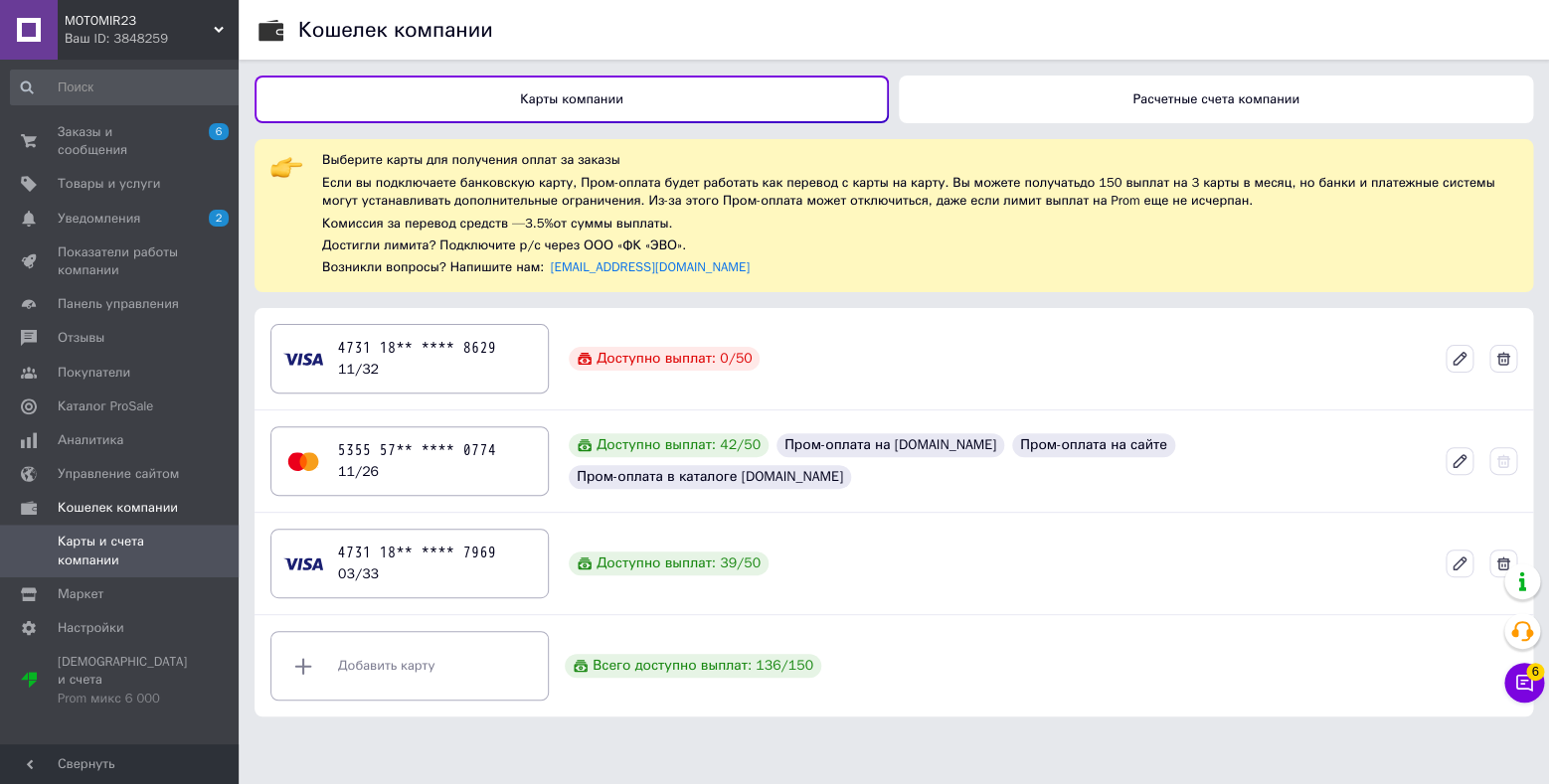 click on "Расчетные счета компании" at bounding box center (1216, 99) 